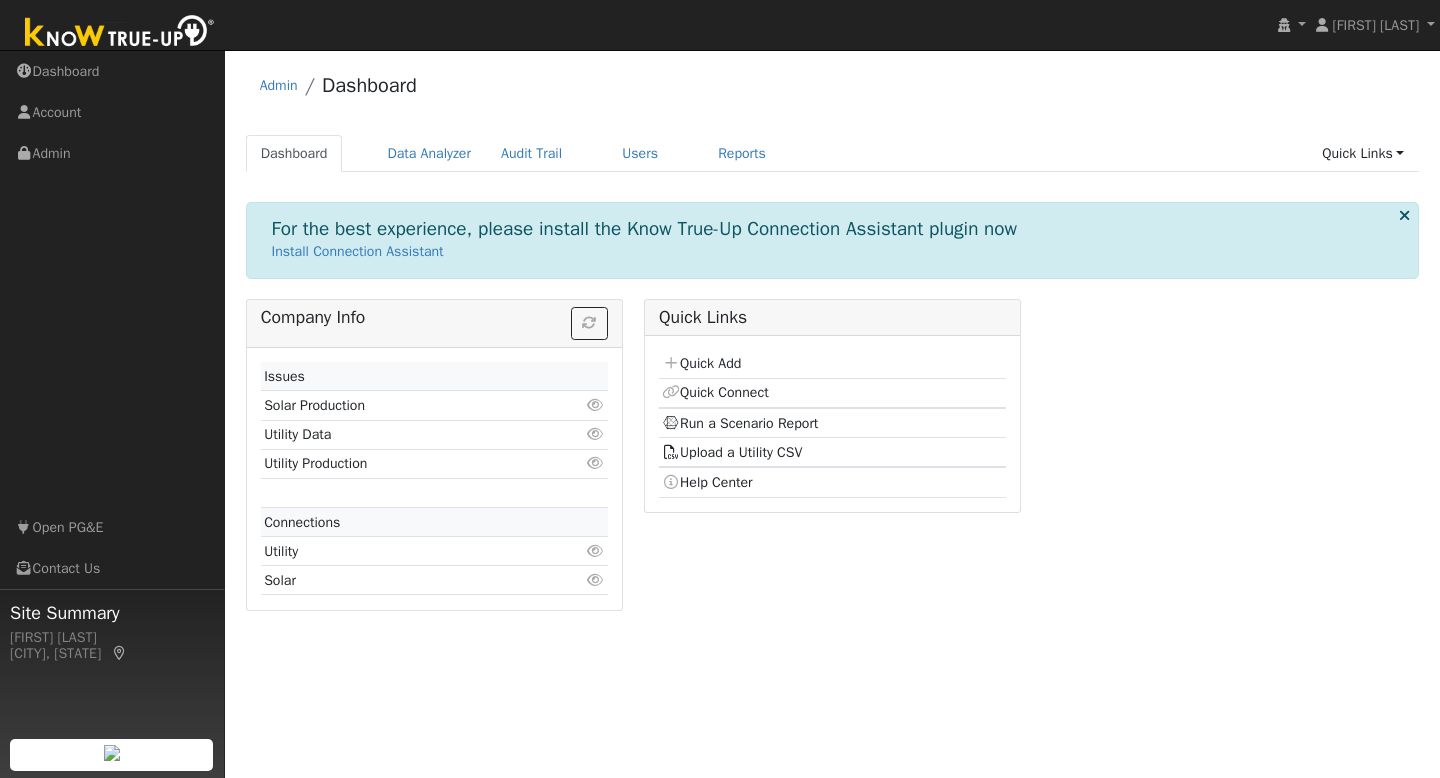 scroll, scrollTop: 0, scrollLeft: 0, axis: both 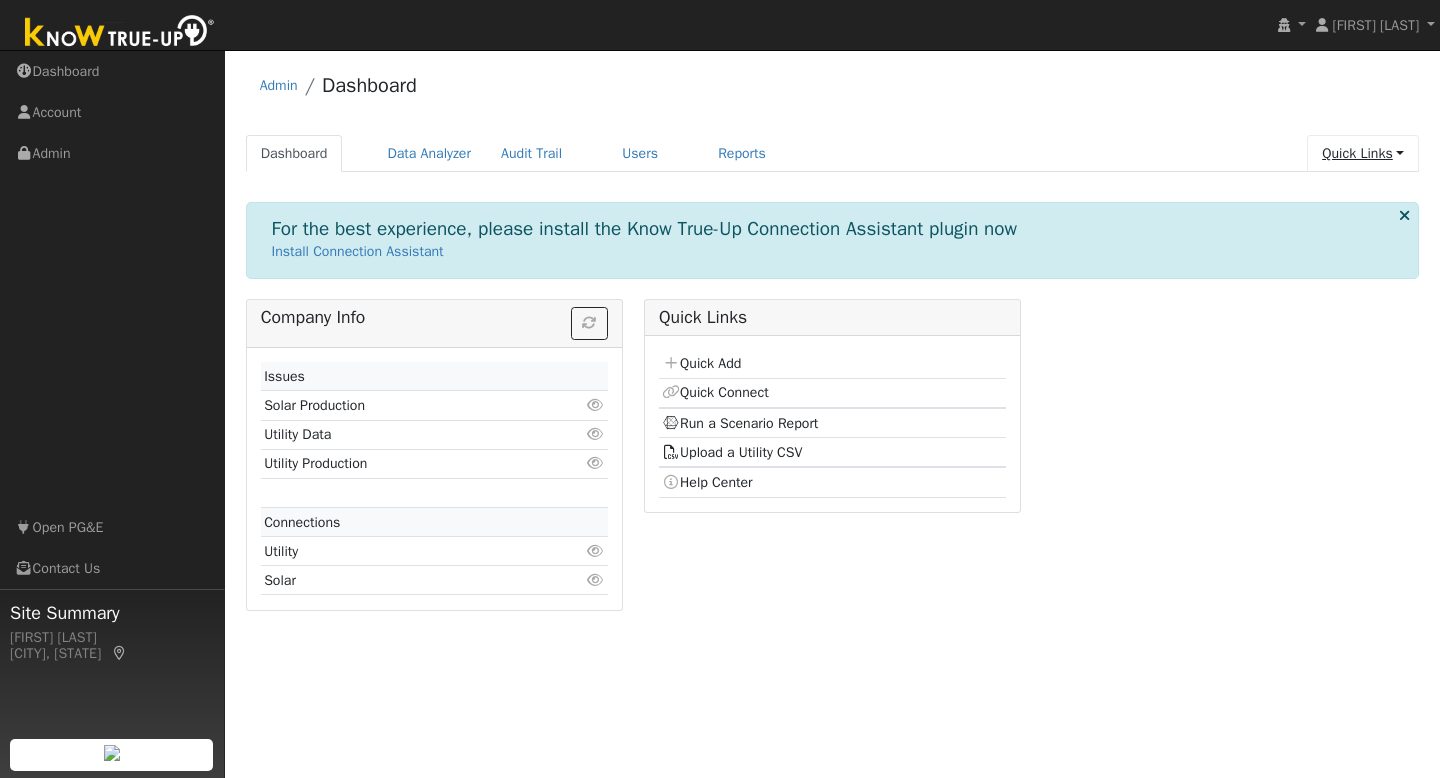 click on "Quick Links" at bounding box center [1363, 153] 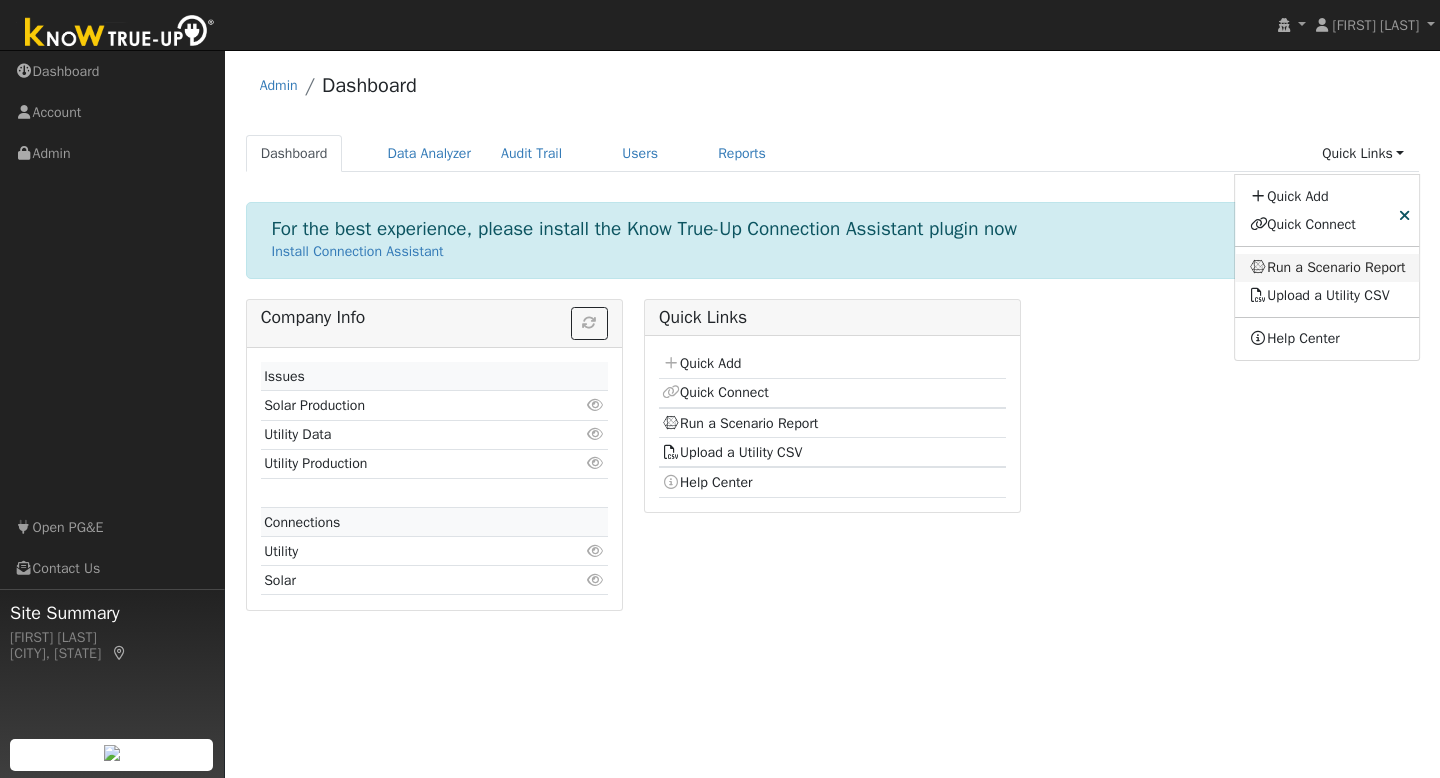 click on "Run a Scenario Report" at bounding box center [1328, 268] 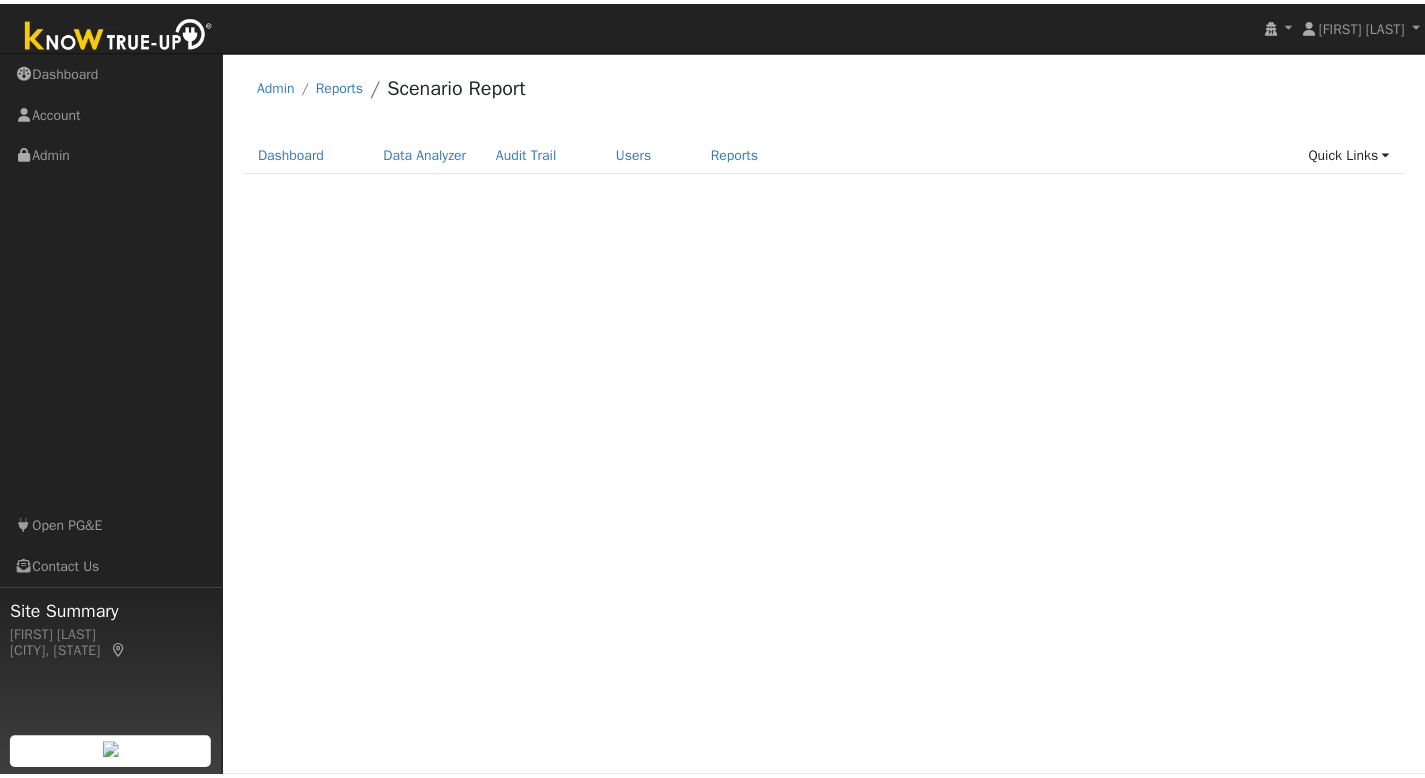scroll, scrollTop: 0, scrollLeft: 0, axis: both 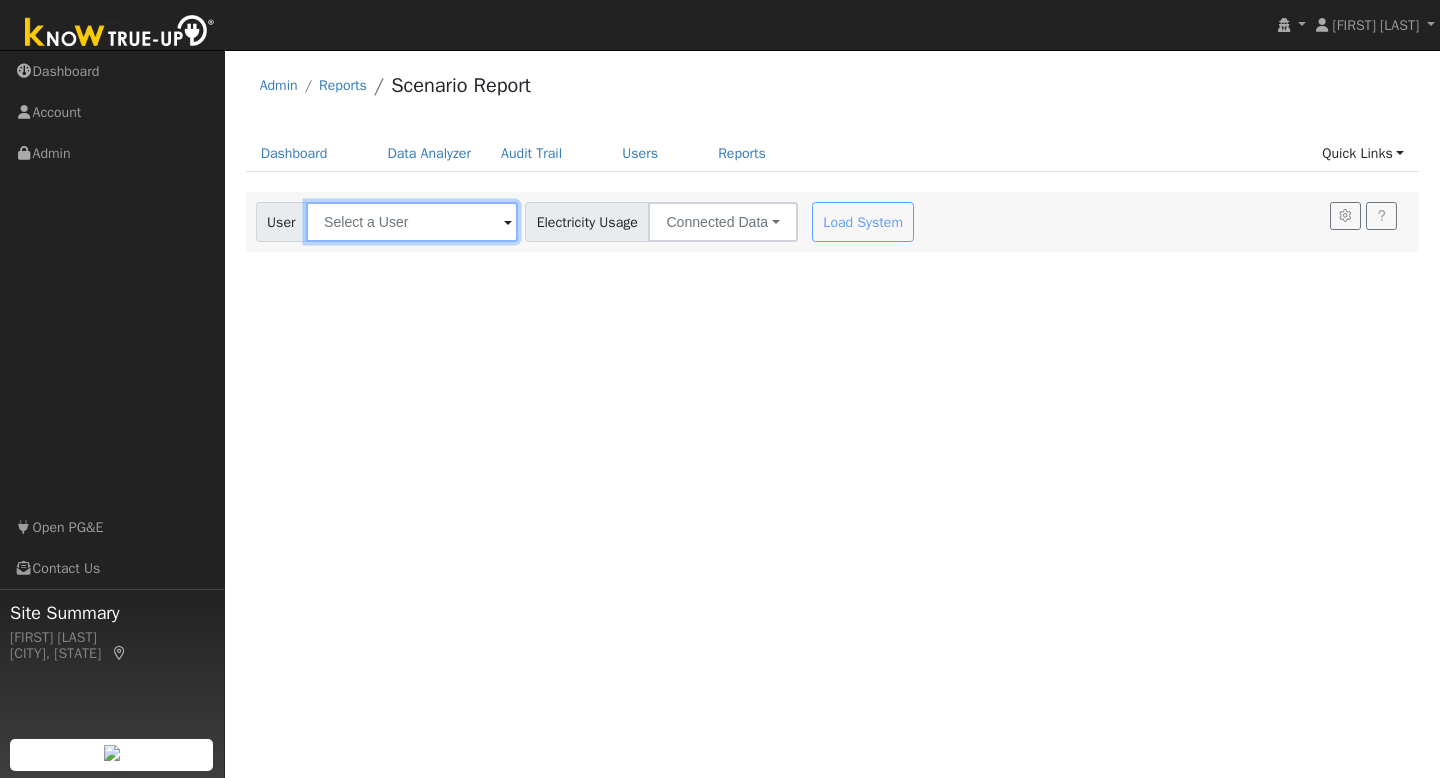 click at bounding box center (412, 222) 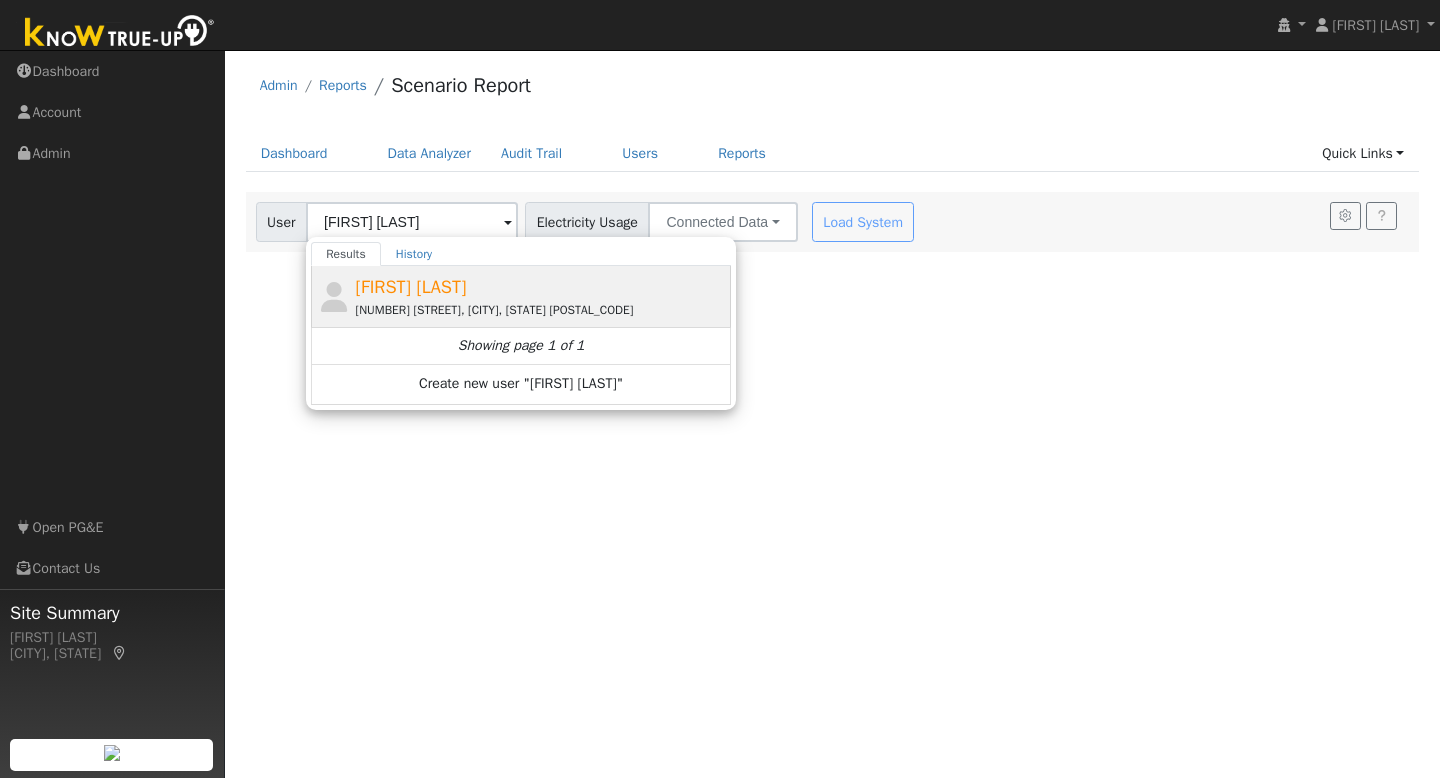 click on "638 Fruitvale Road, Vacaville, CA 95688" at bounding box center (541, 310) 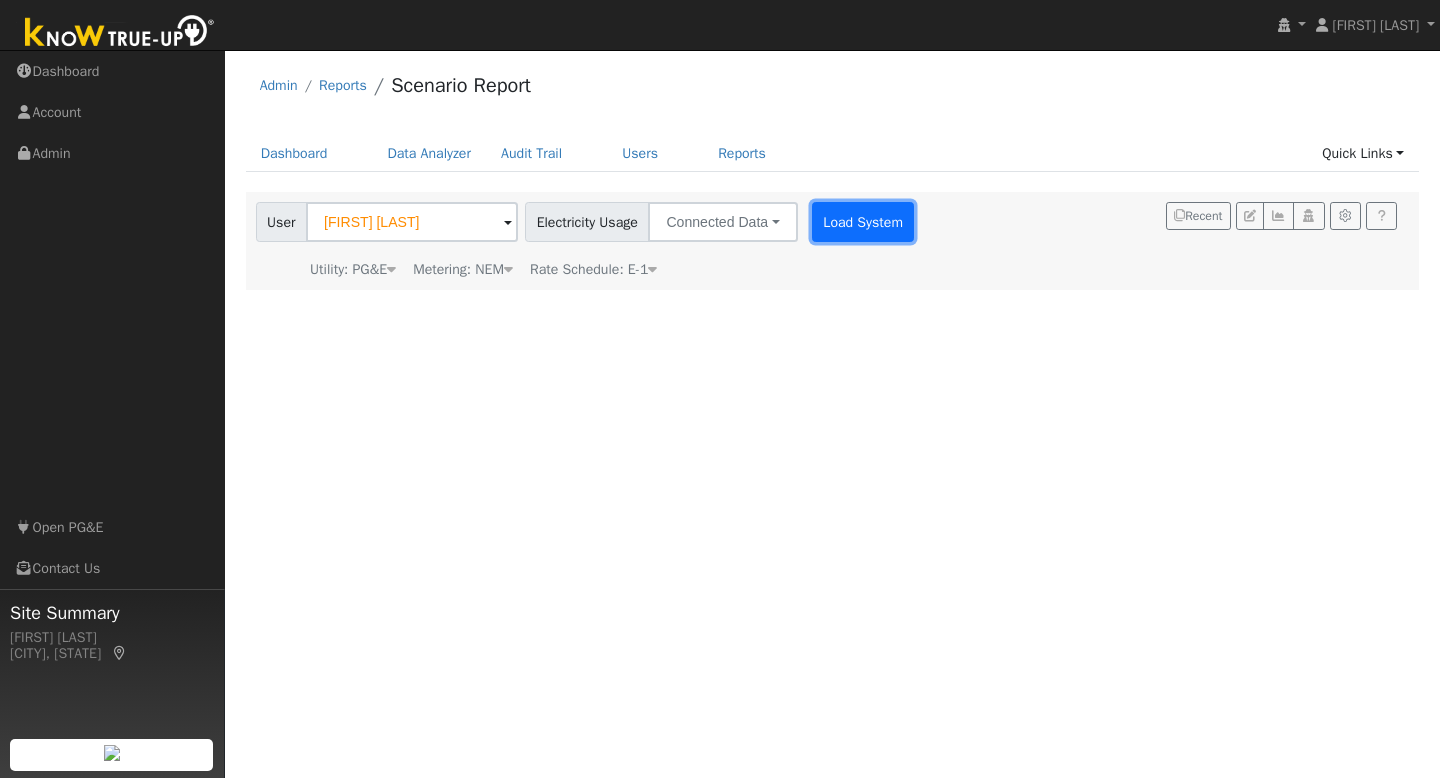 click on "Load System" at bounding box center (863, 222) 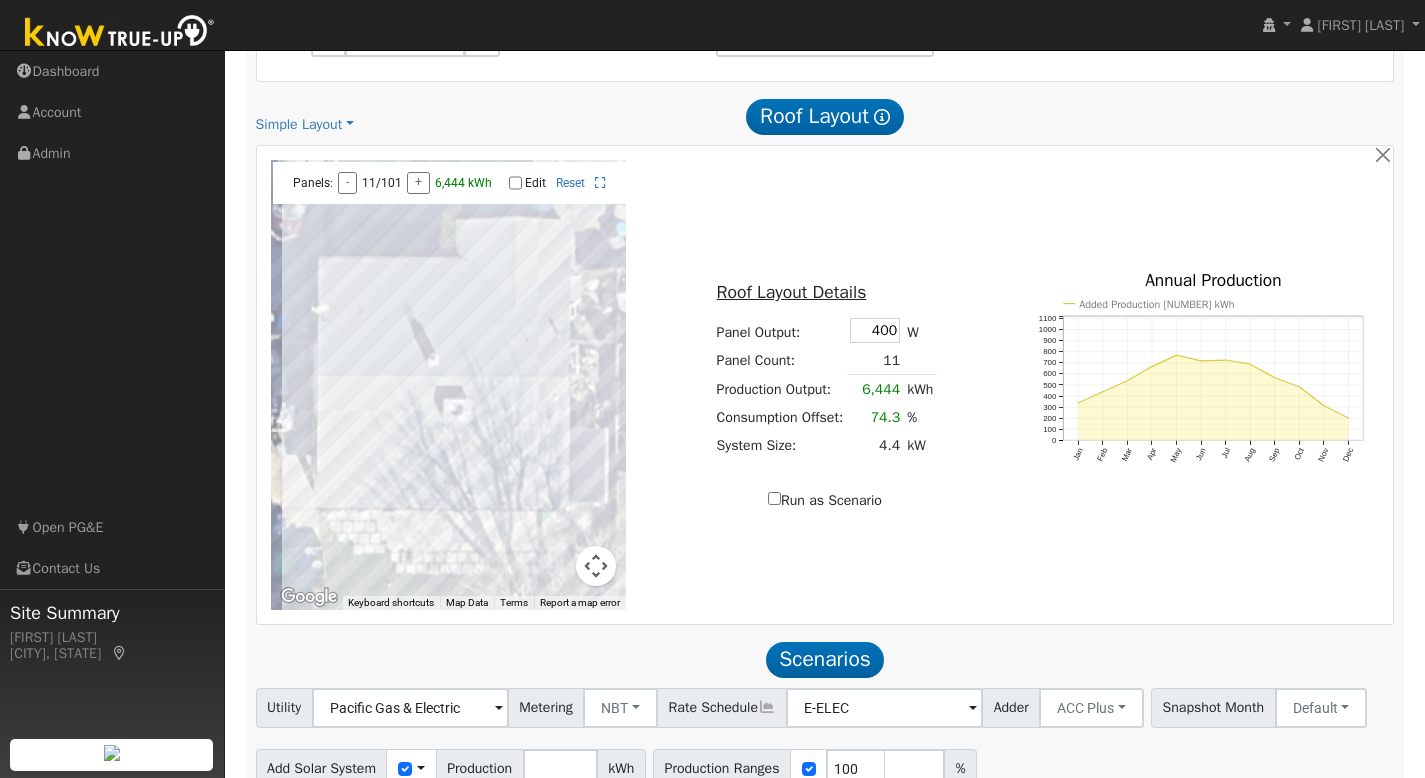 scroll, scrollTop: 1090, scrollLeft: 0, axis: vertical 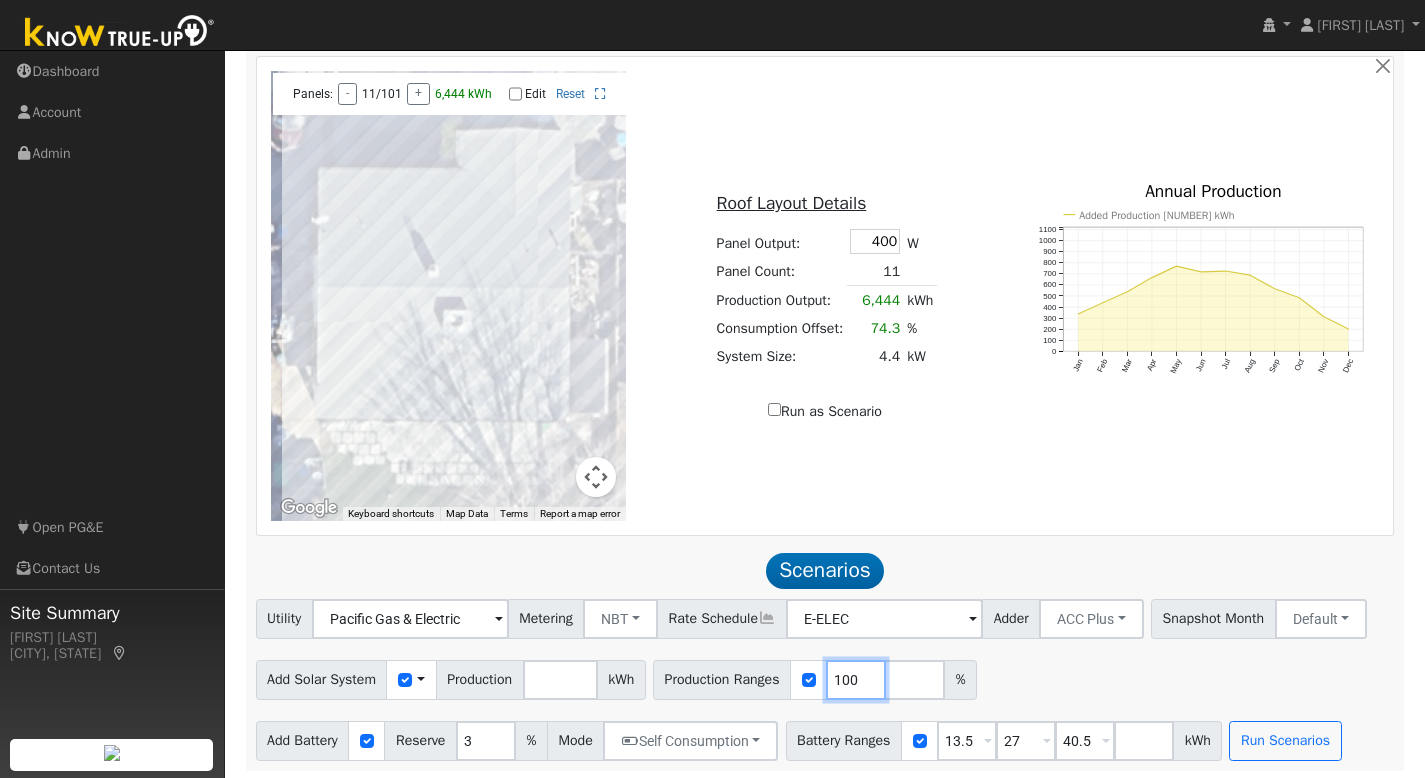 drag, startPoint x: 883, startPoint y: 667, endPoint x: 805, endPoint y: 676, distance: 78.51752 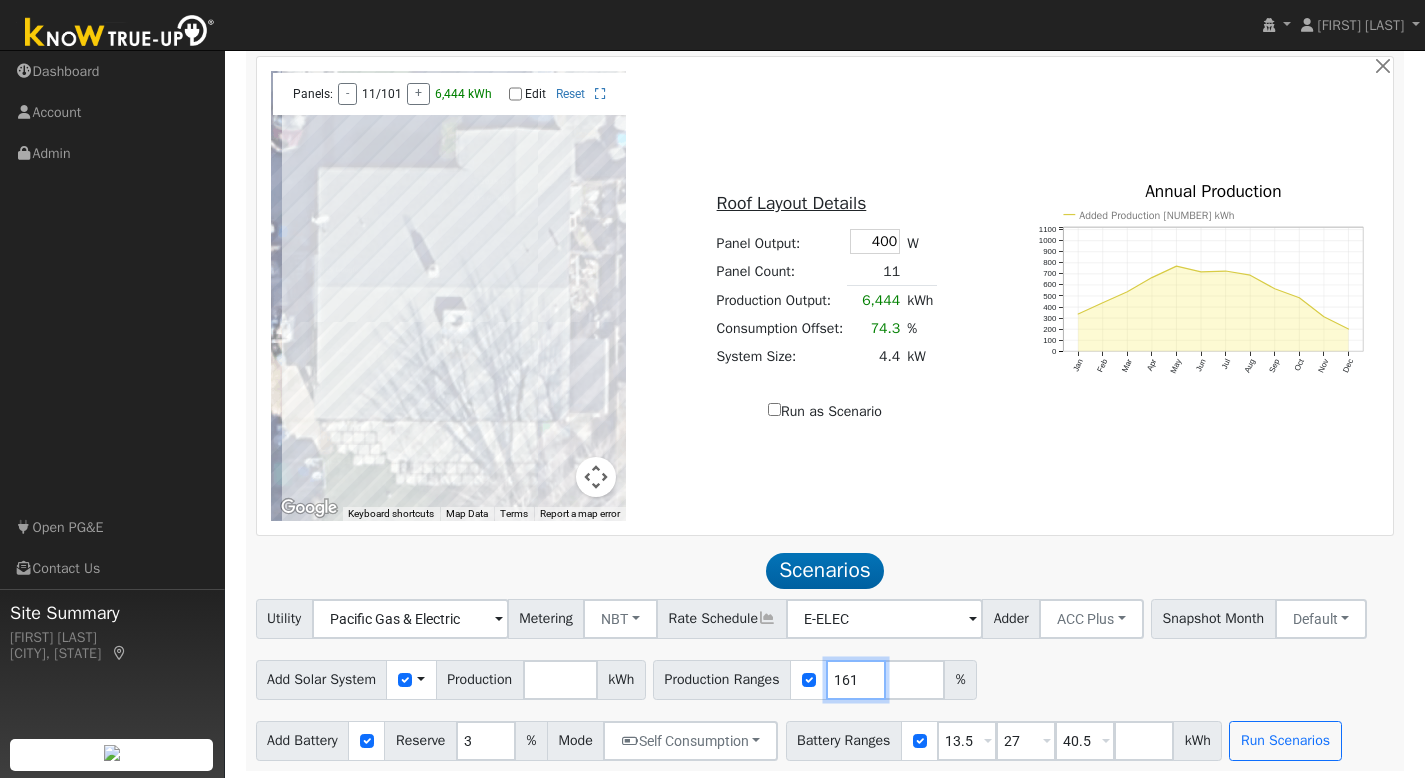 type on "161" 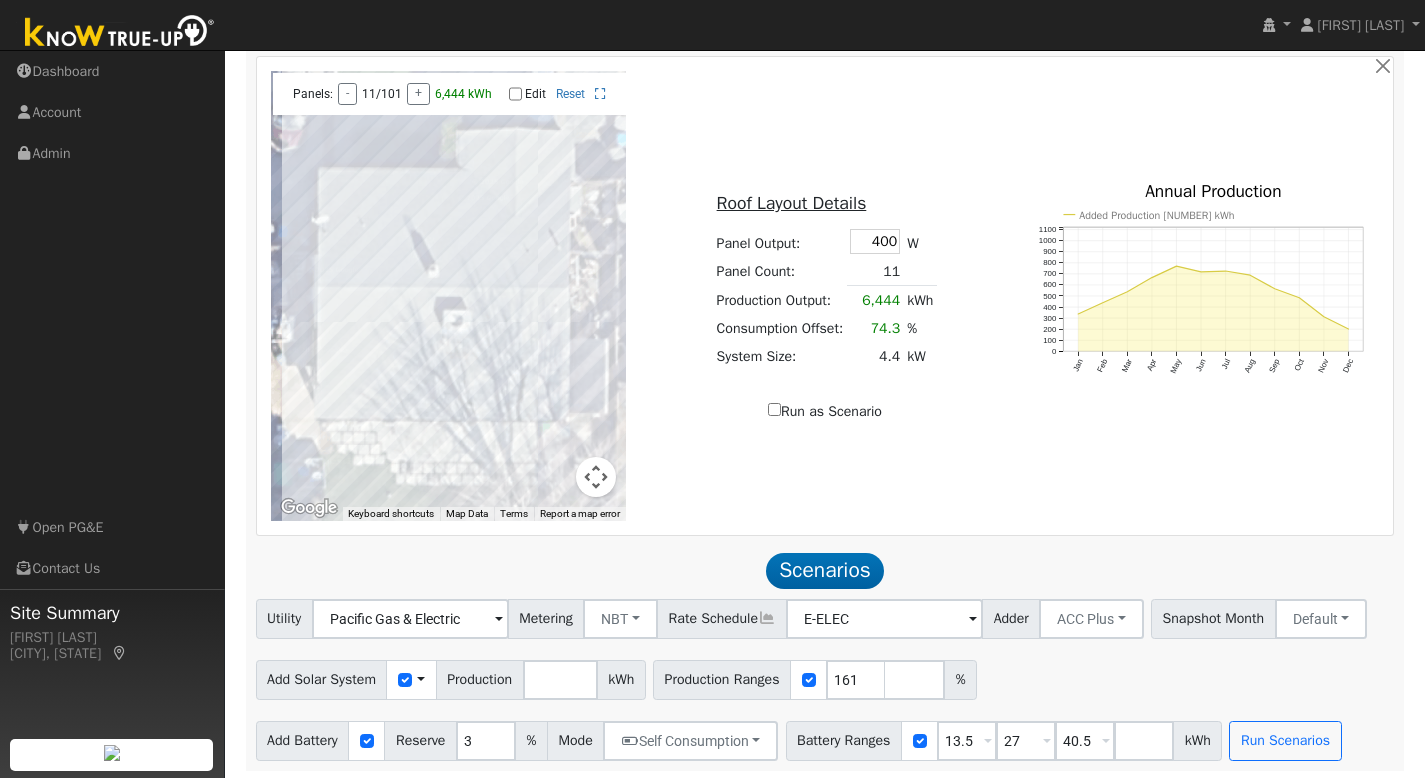 click on "Add Solar System Use CSV Data Production 8673 kWh Production Ranges 161 %" at bounding box center (825, 676) 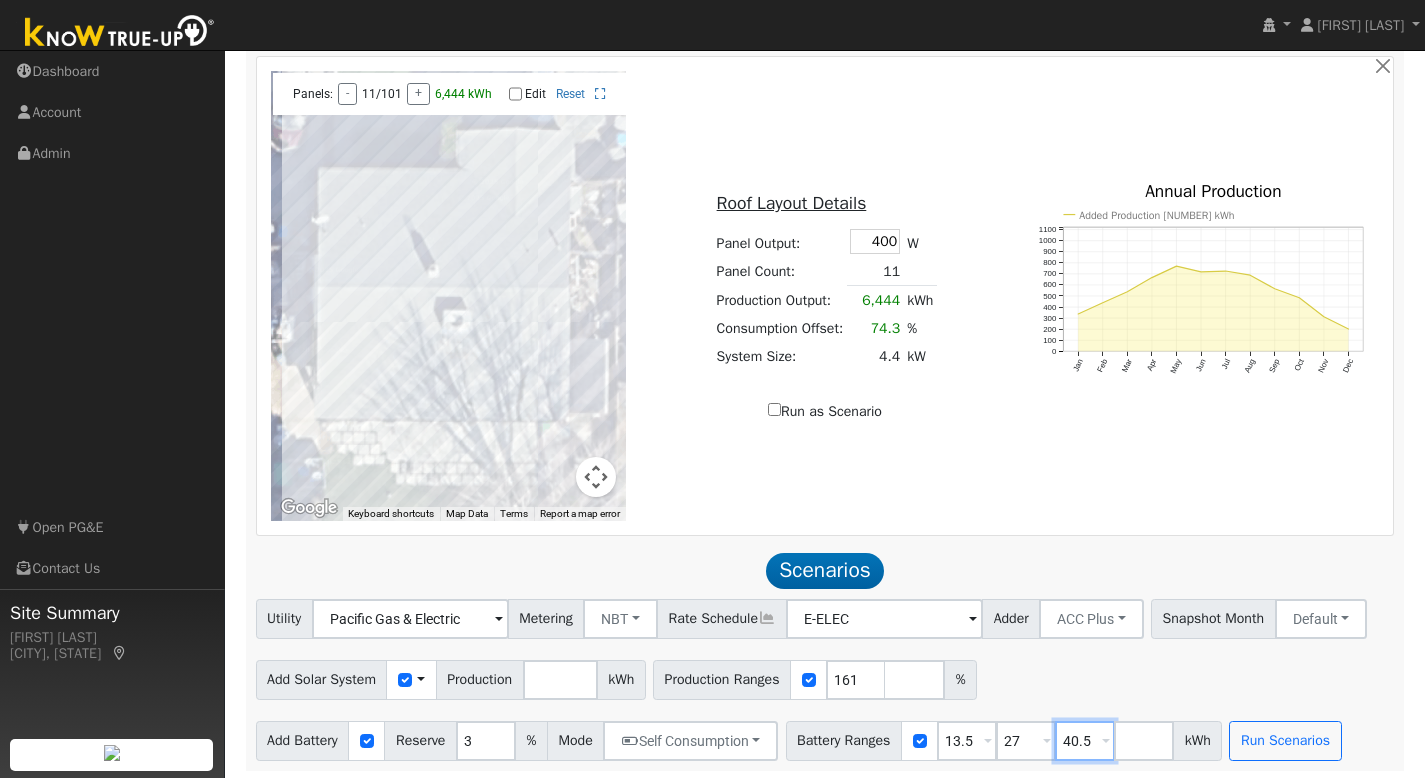 drag, startPoint x: 1119, startPoint y: 736, endPoint x: 1073, endPoint y: 744, distance: 46.69047 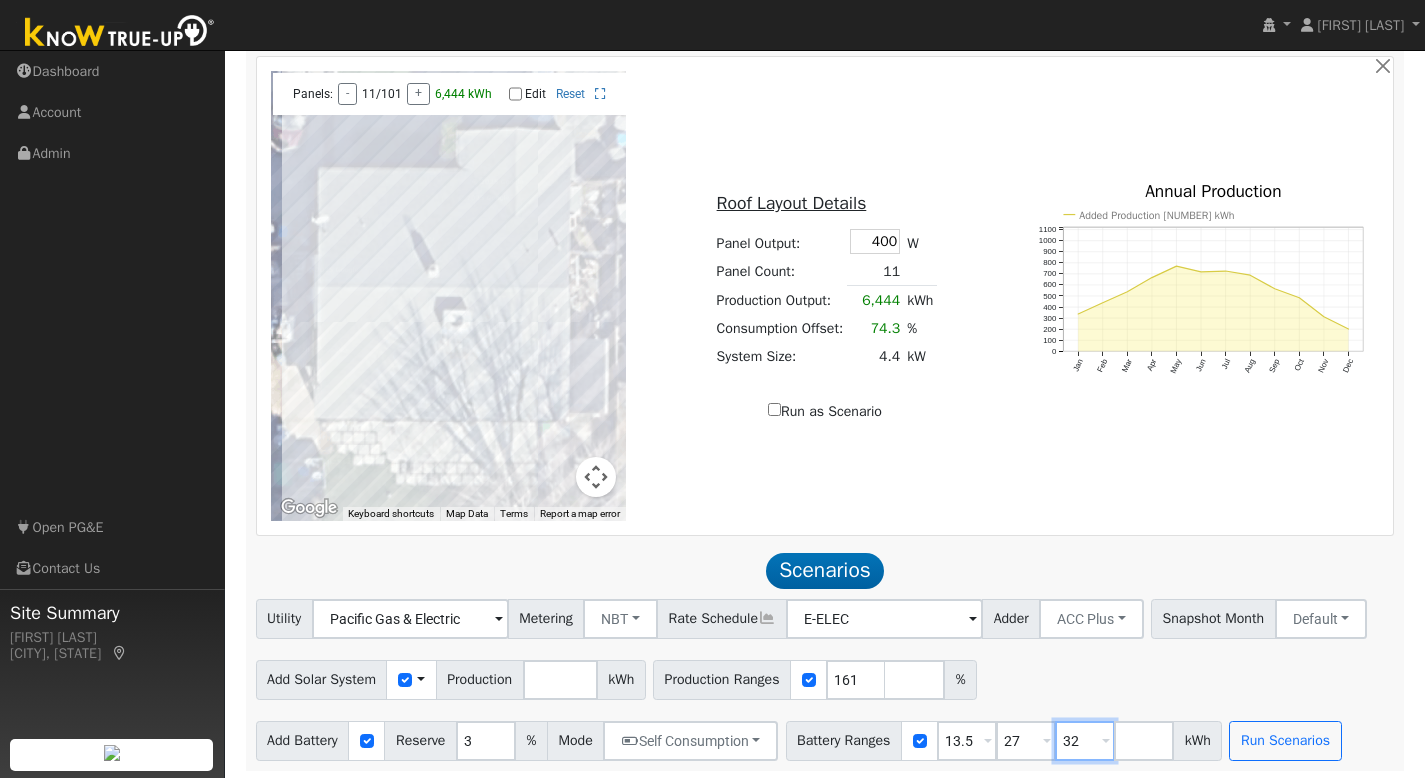 type on "32" 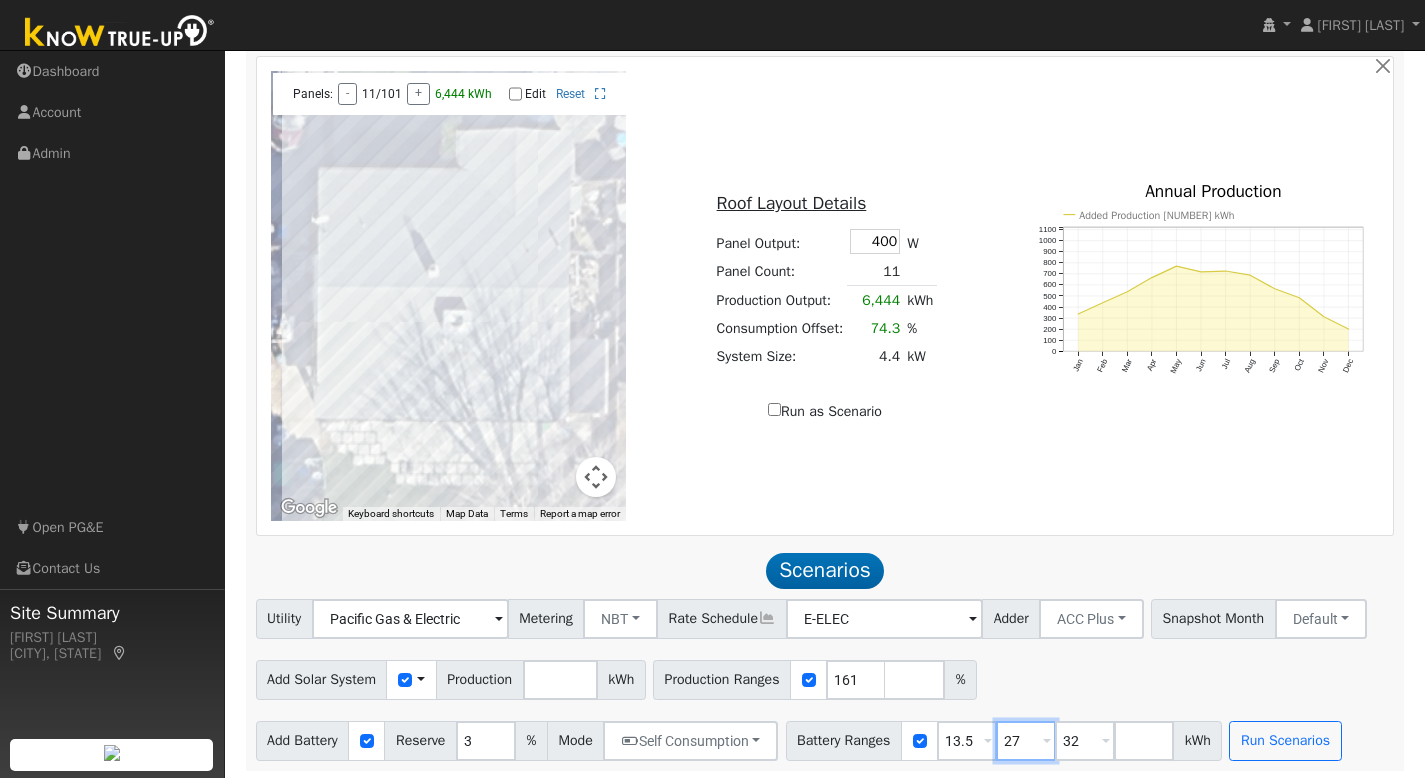 drag, startPoint x: 1052, startPoint y: 732, endPoint x: 997, endPoint y: 737, distance: 55.226807 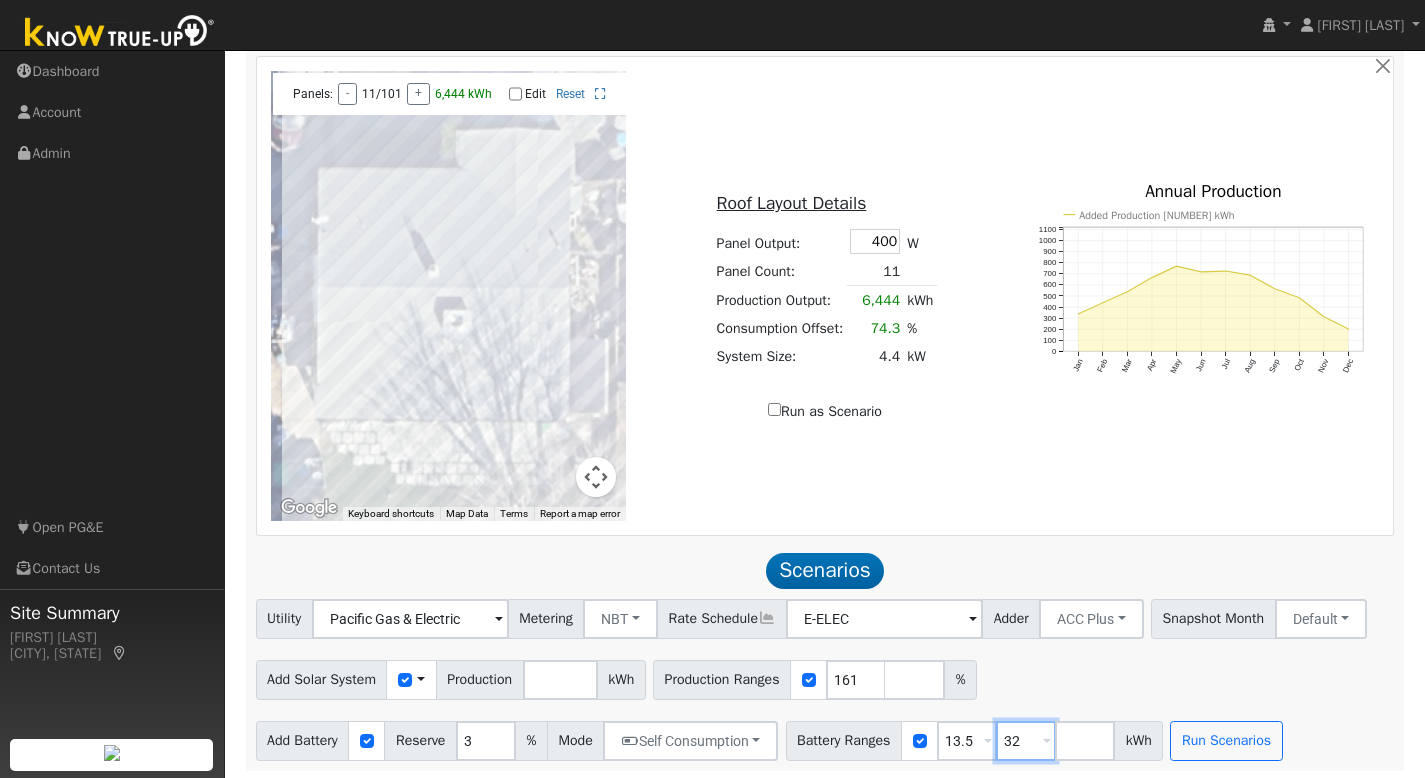 type on "32" 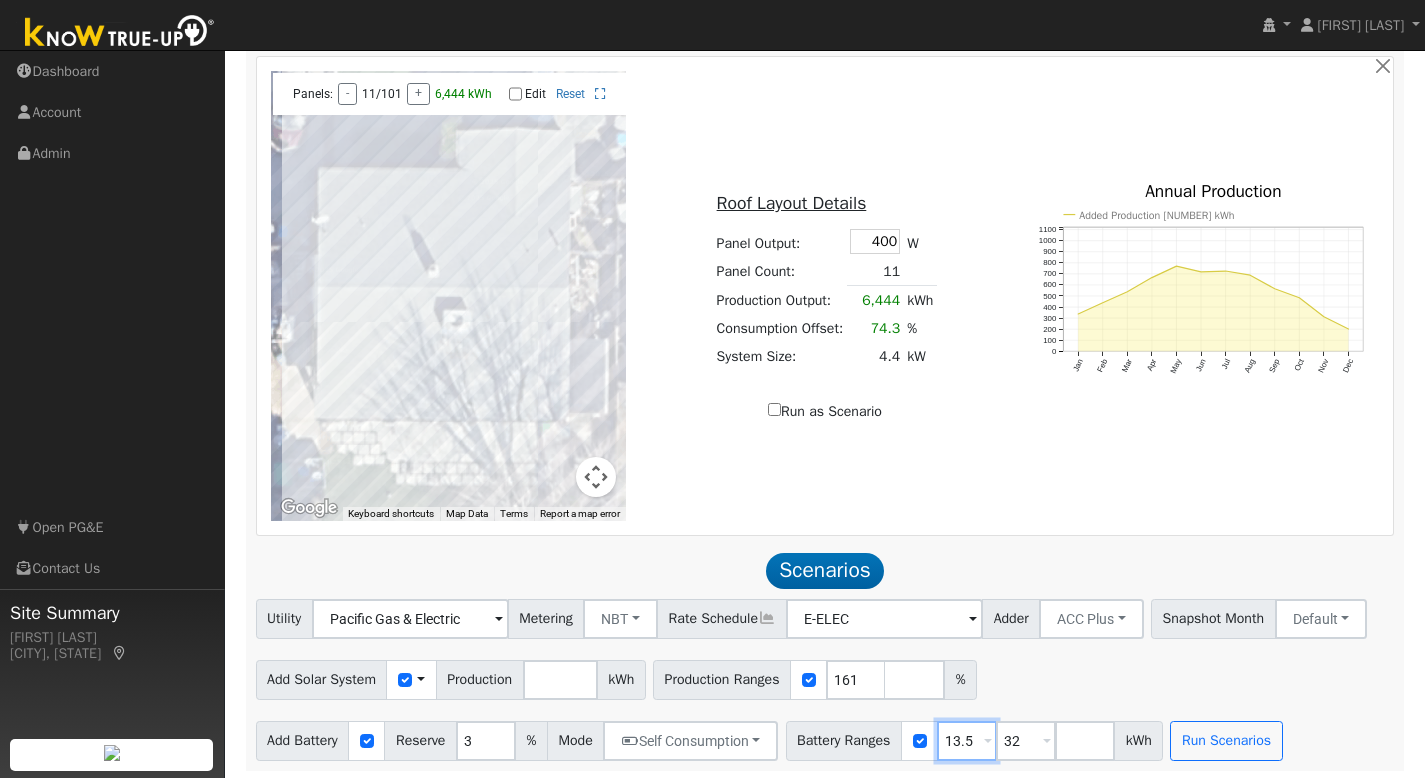 drag, startPoint x: 1003, startPoint y: 736, endPoint x: 962, endPoint y: 737, distance: 41.01219 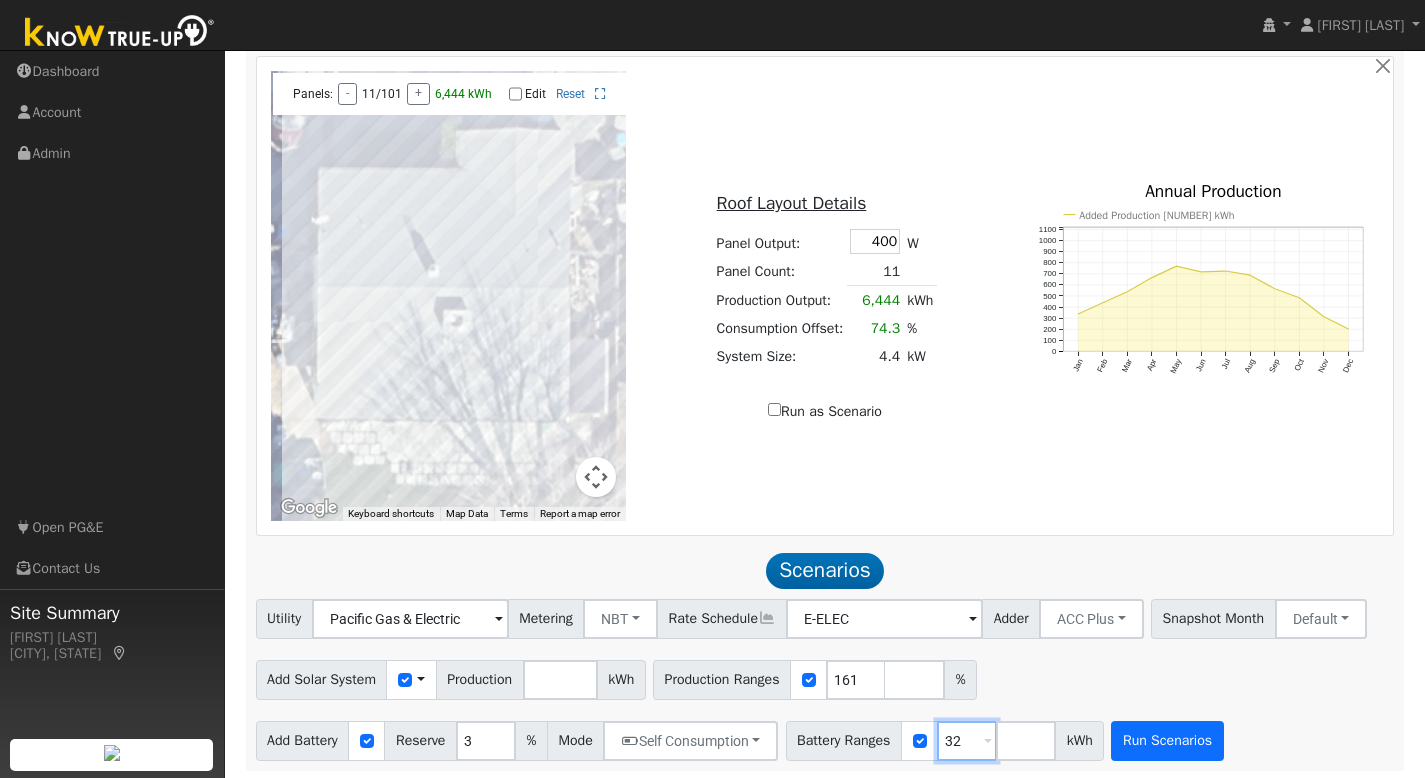 type on "32" 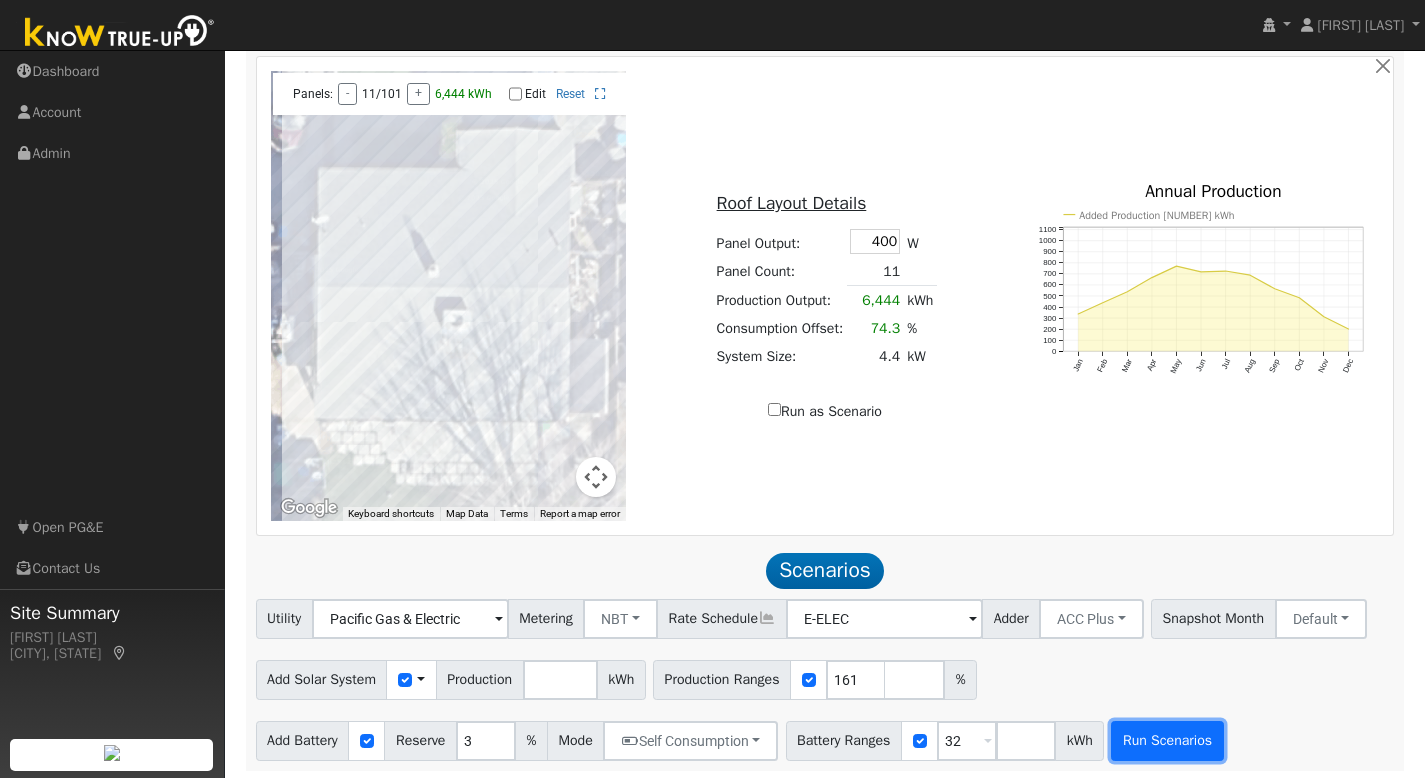 click on "Run Scenarios" at bounding box center [1167, 741] 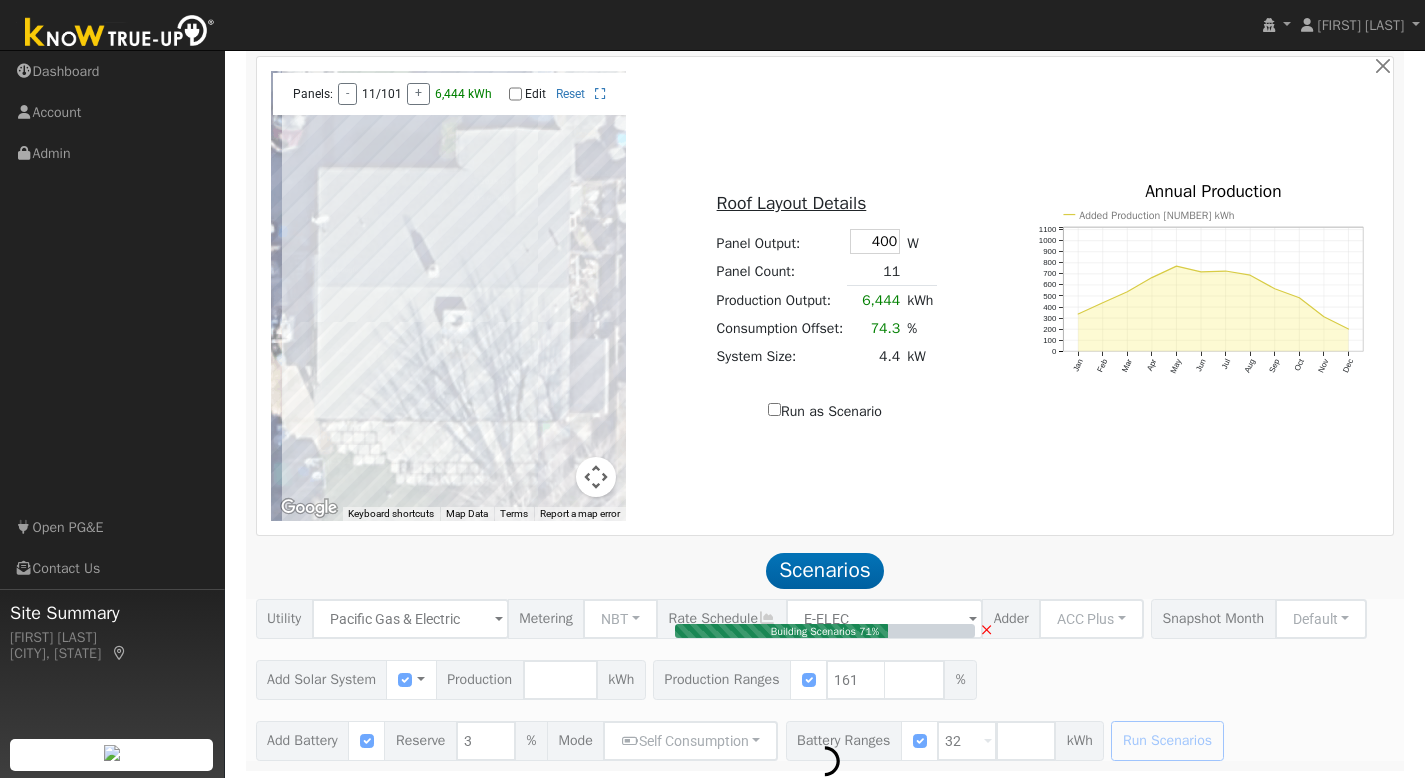type on "9.3" 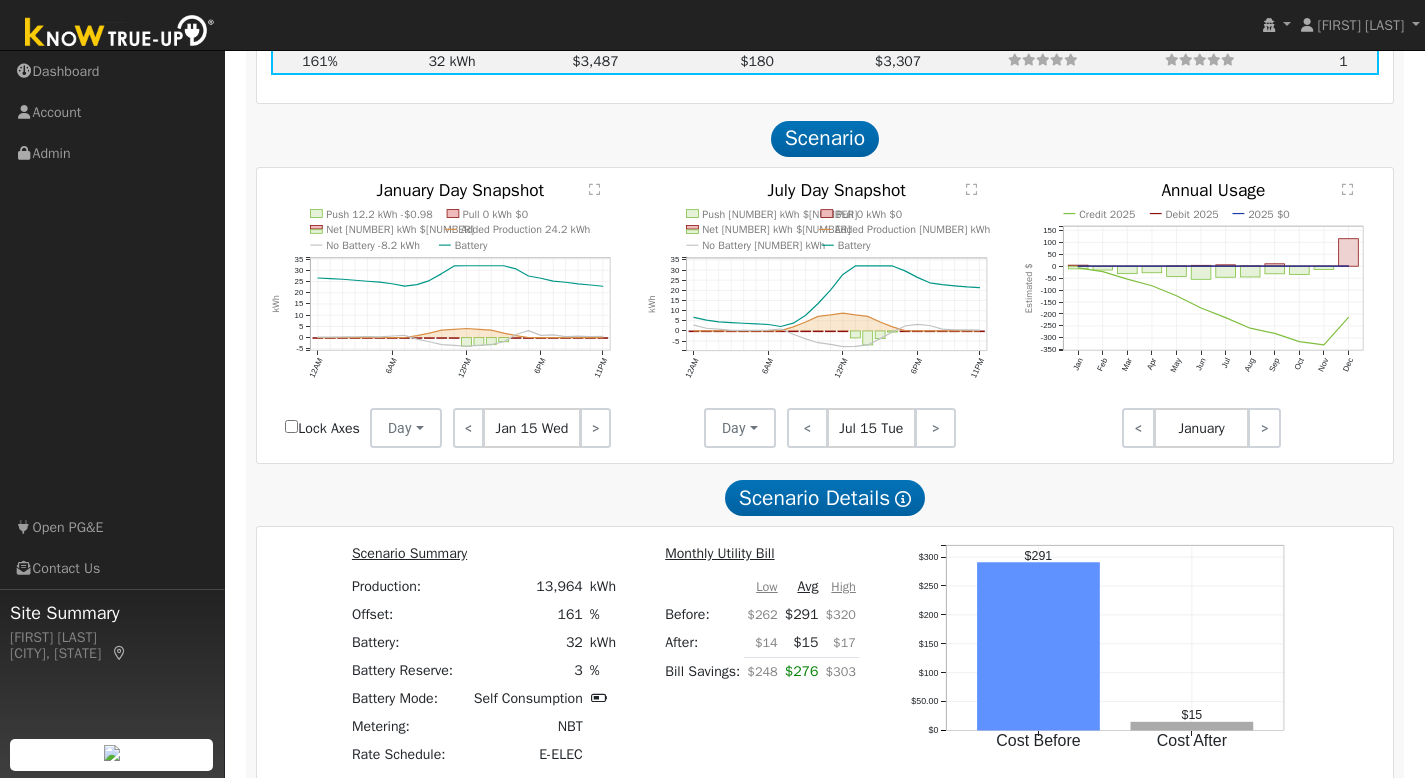 scroll, scrollTop: 1849, scrollLeft: 0, axis: vertical 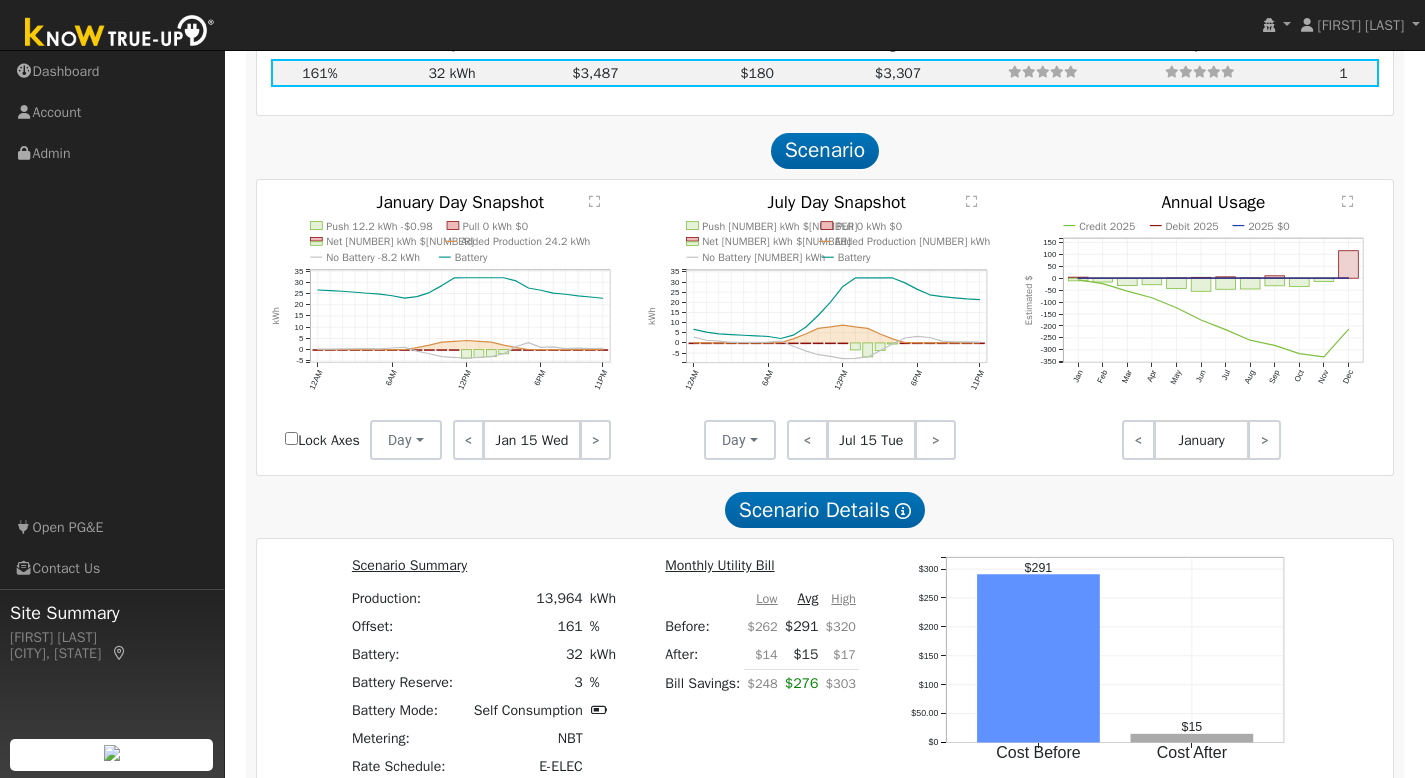 click on "" 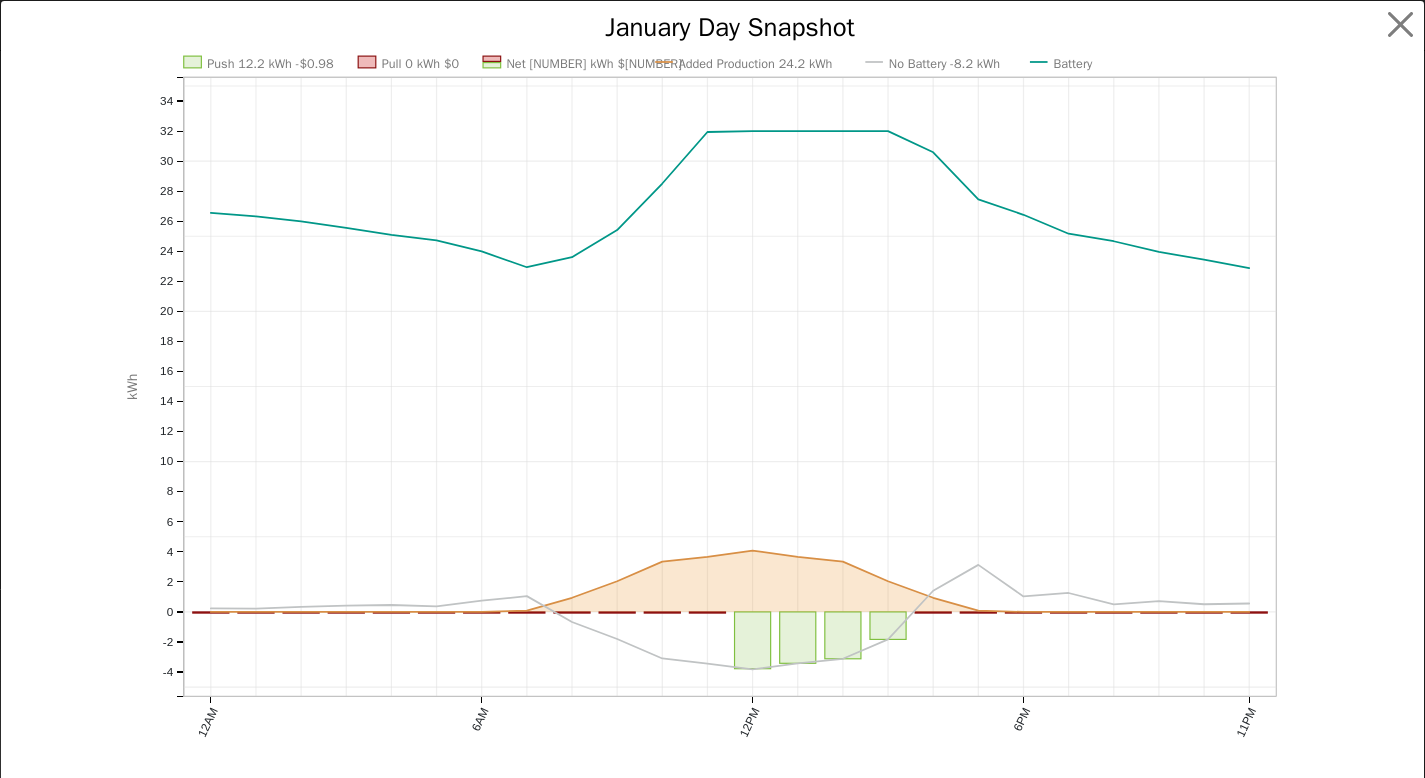 scroll, scrollTop: 1855, scrollLeft: 0, axis: vertical 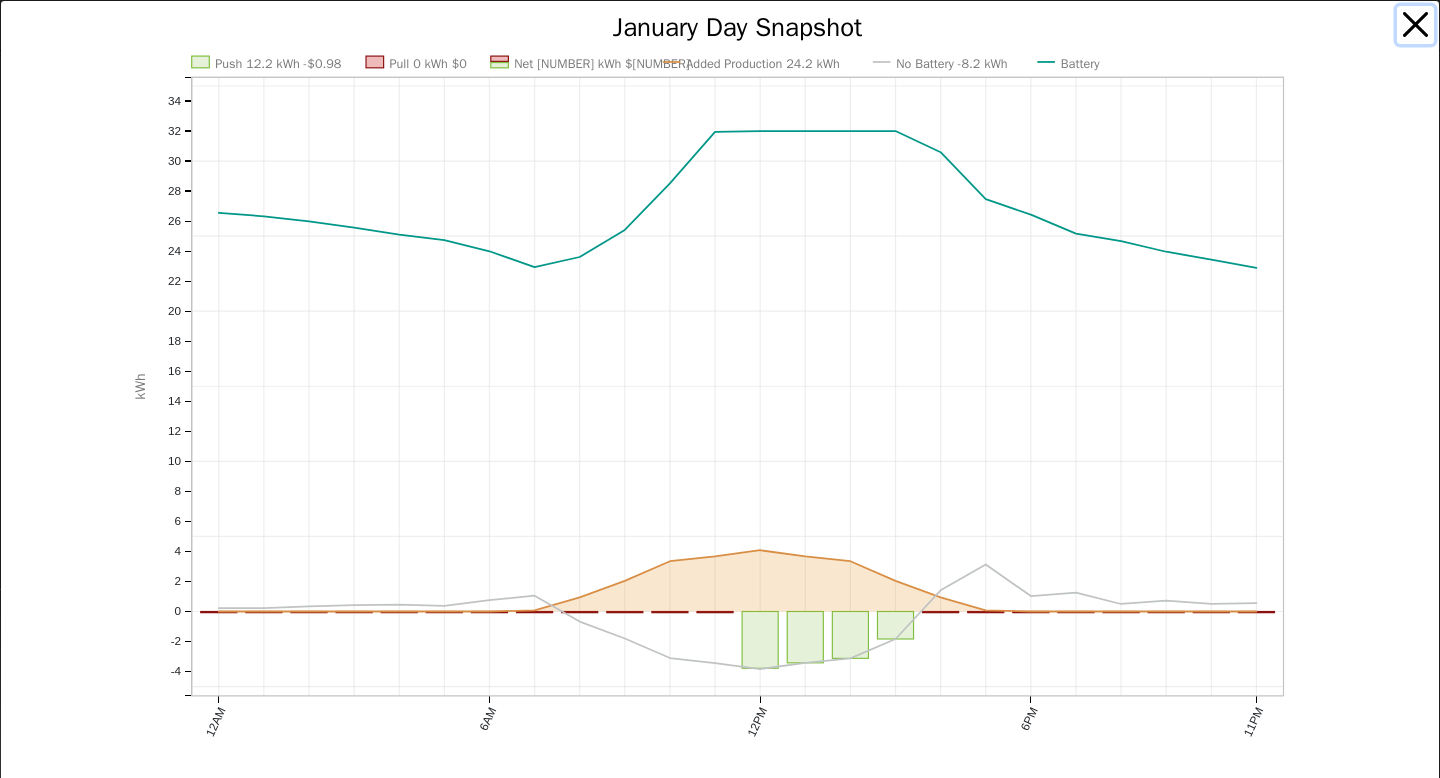 click at bounding box center [1416, 25] 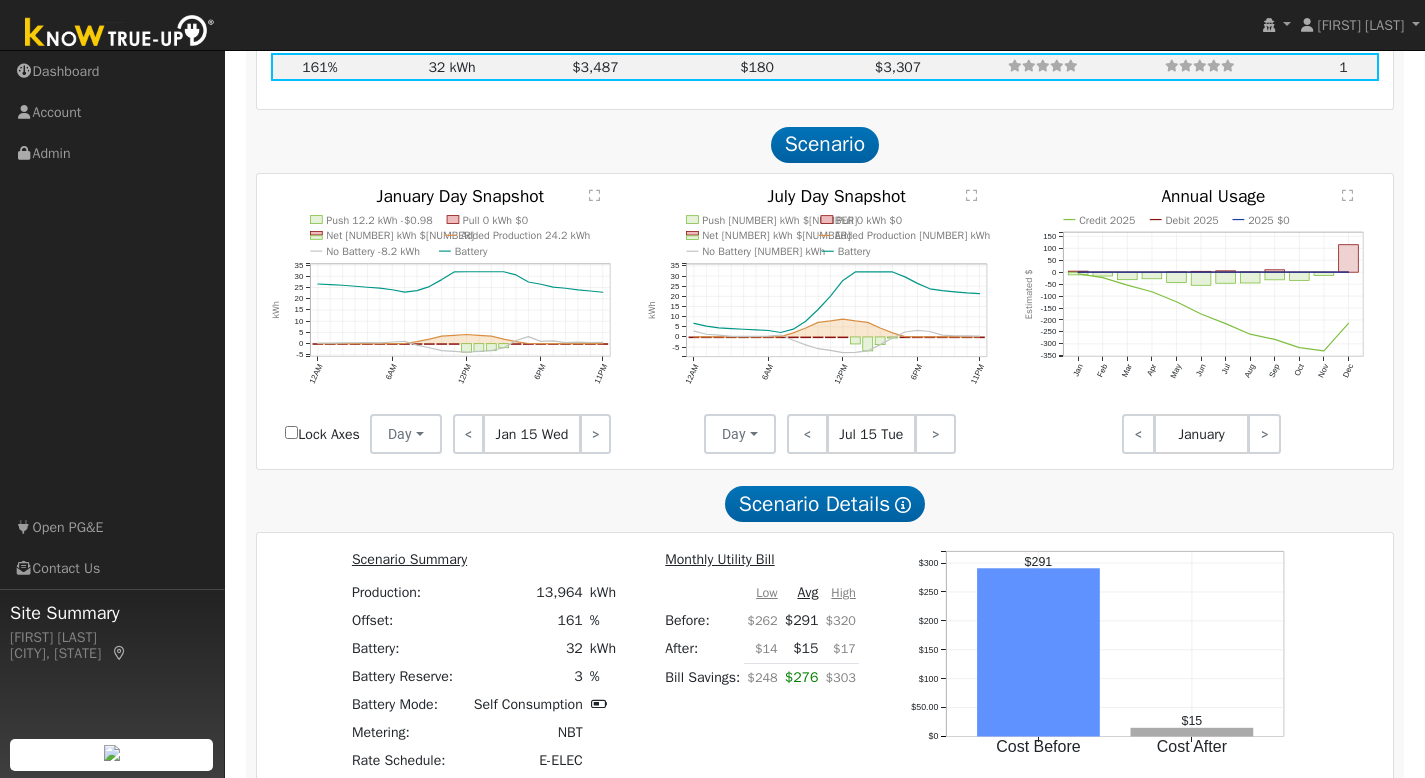 click on "" 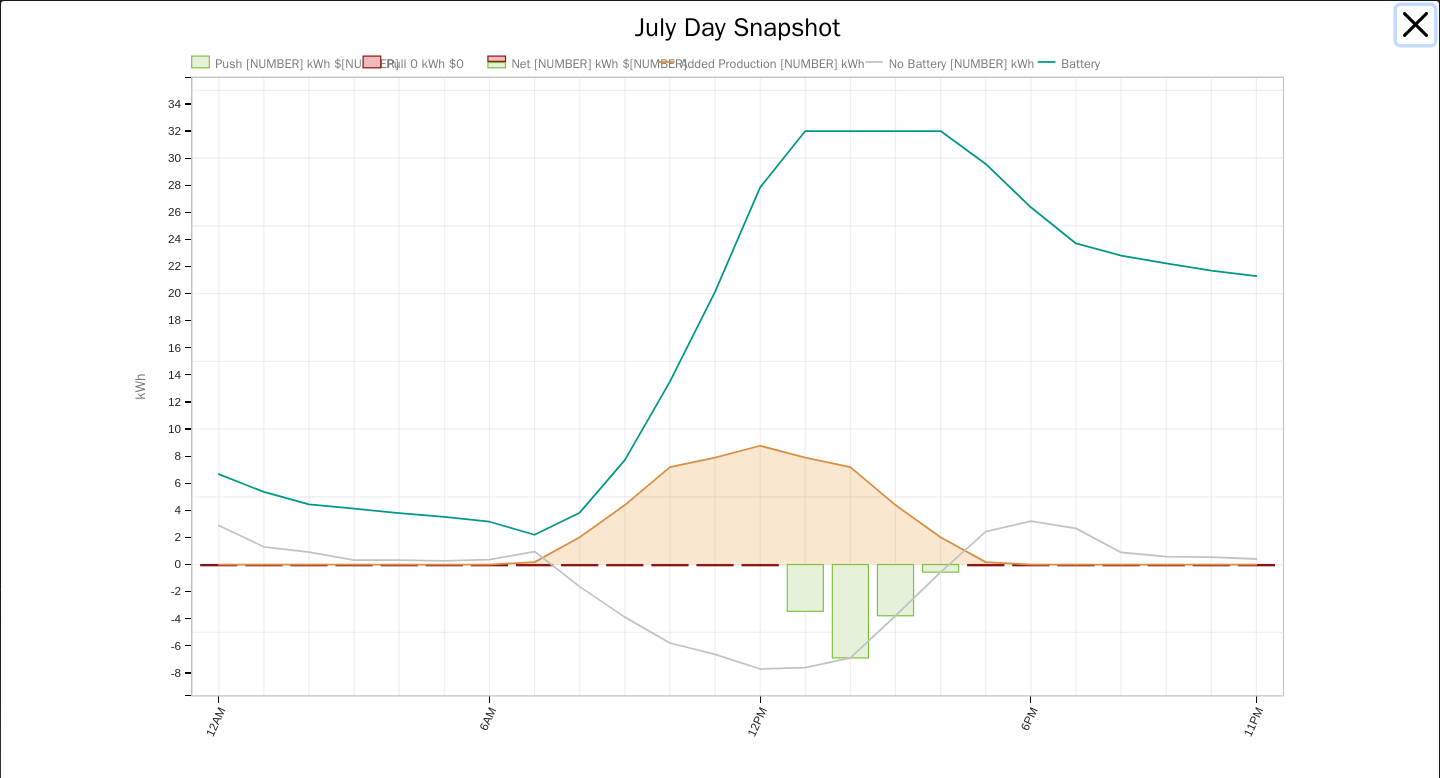 click at bounding box center [1416, 25] 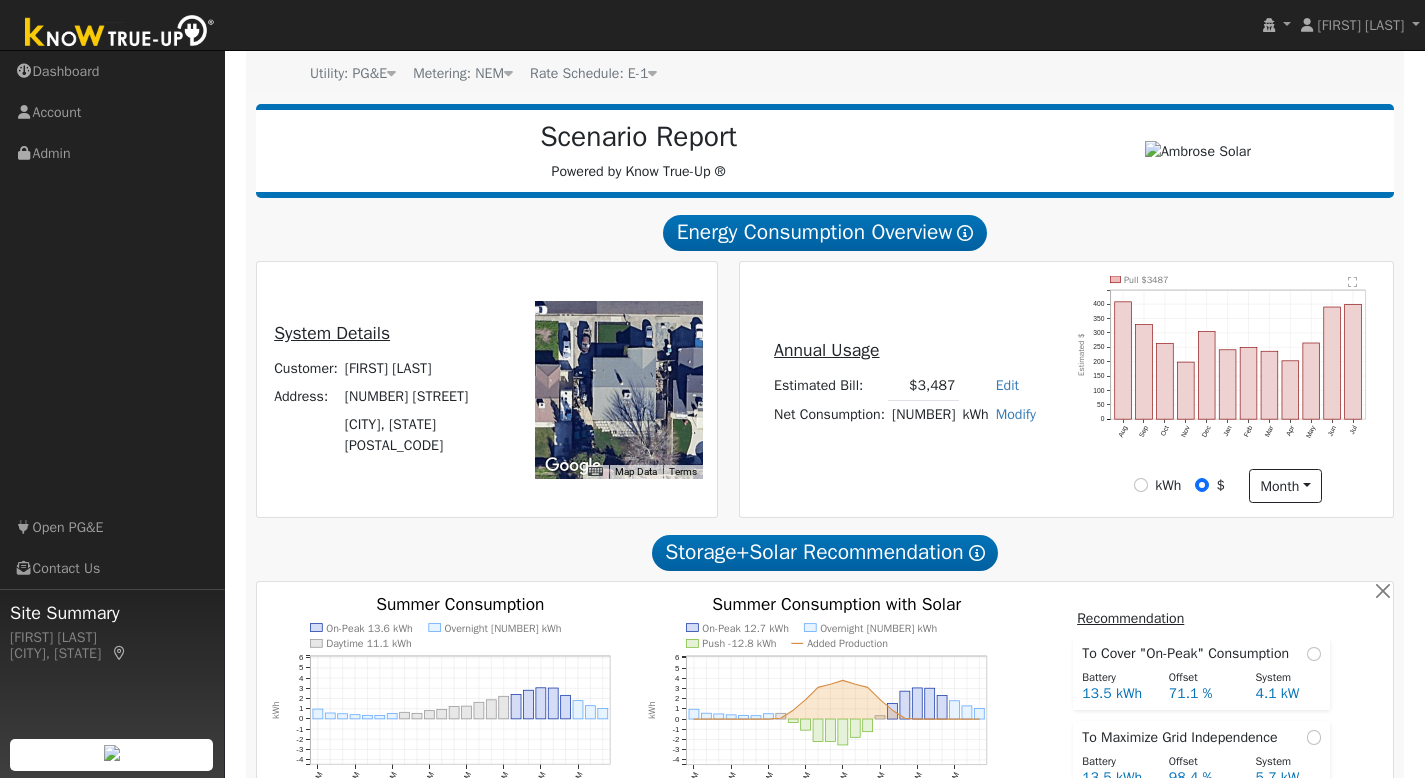 scroll, scrollTop: 0, scrollLeft: 0, axis: both 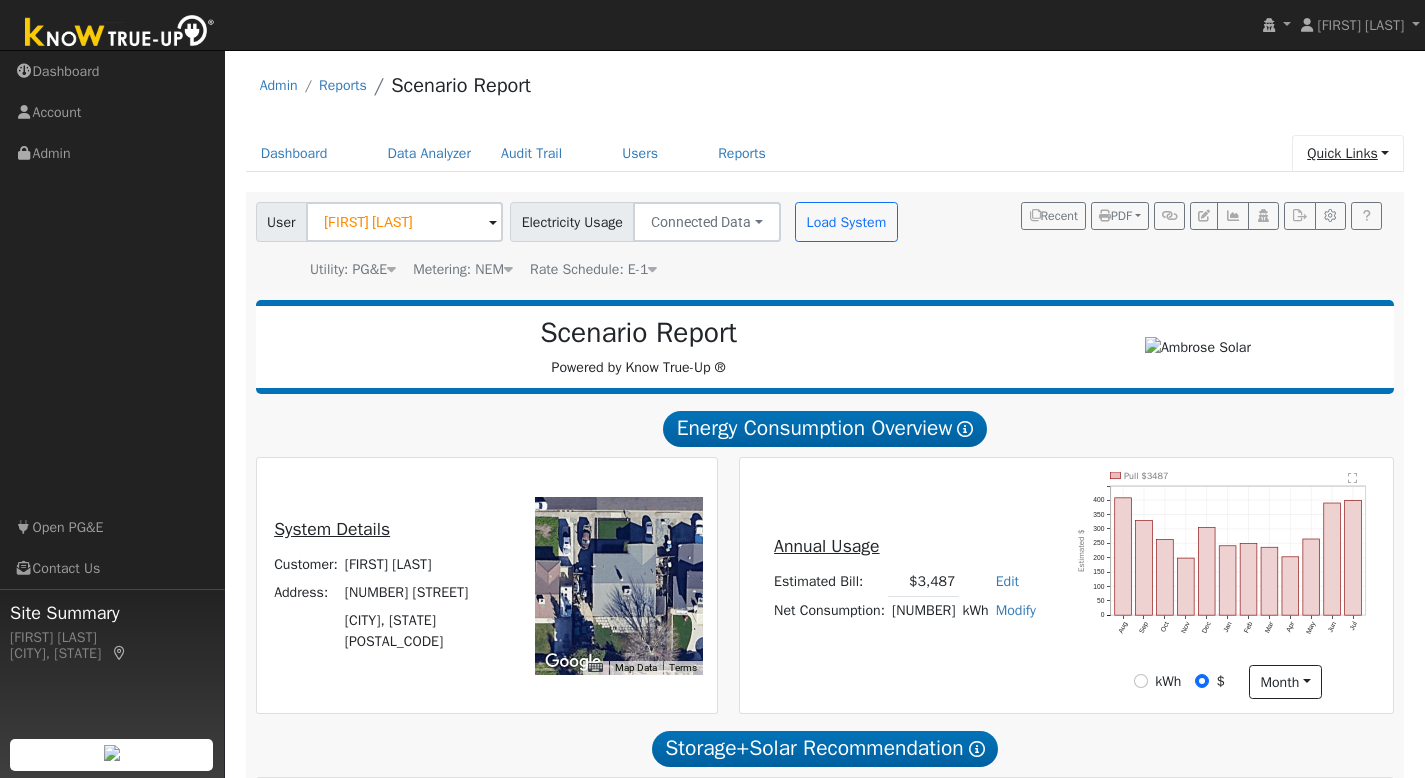 click on "Quick Links" at bounding box center [1348, 153] 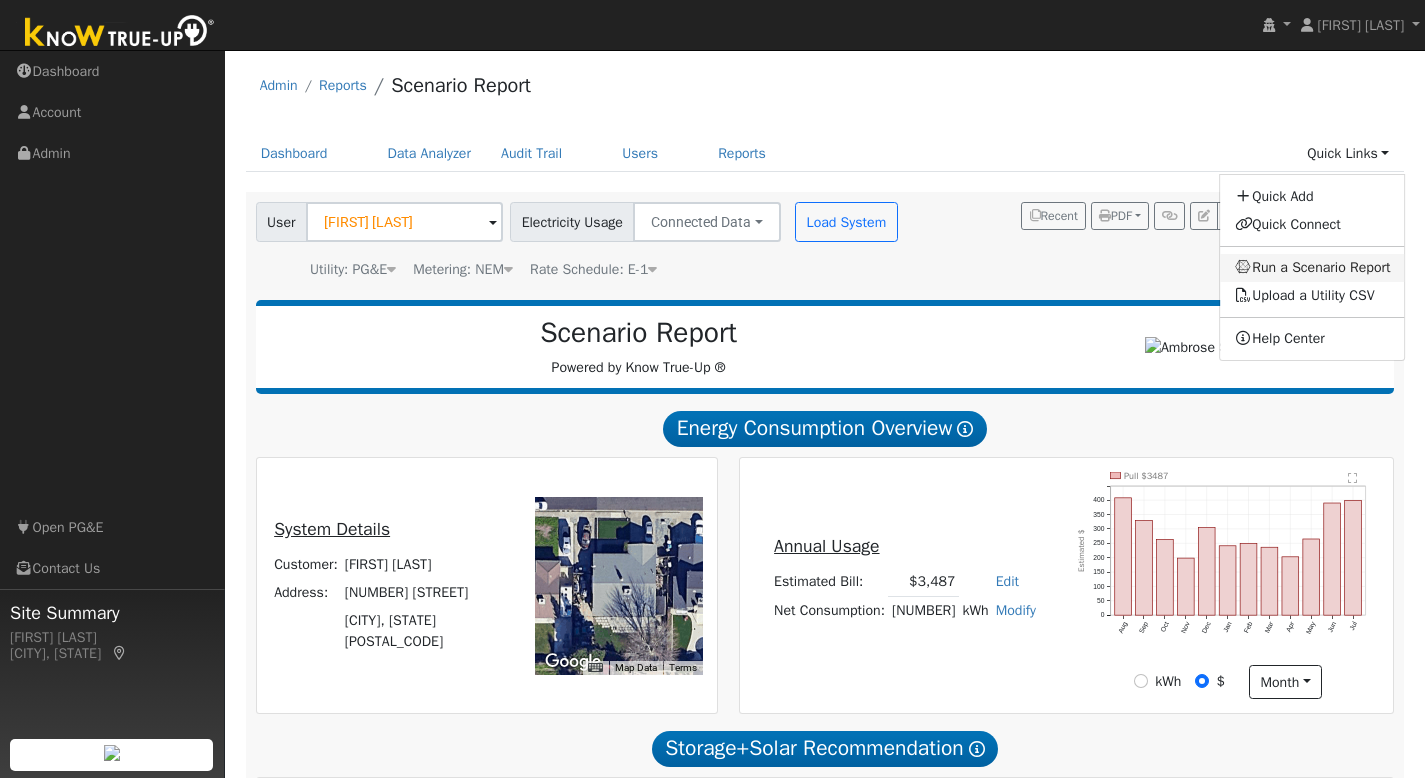 click on "Run a Scenario Report" at bounding box center (1313, 268) 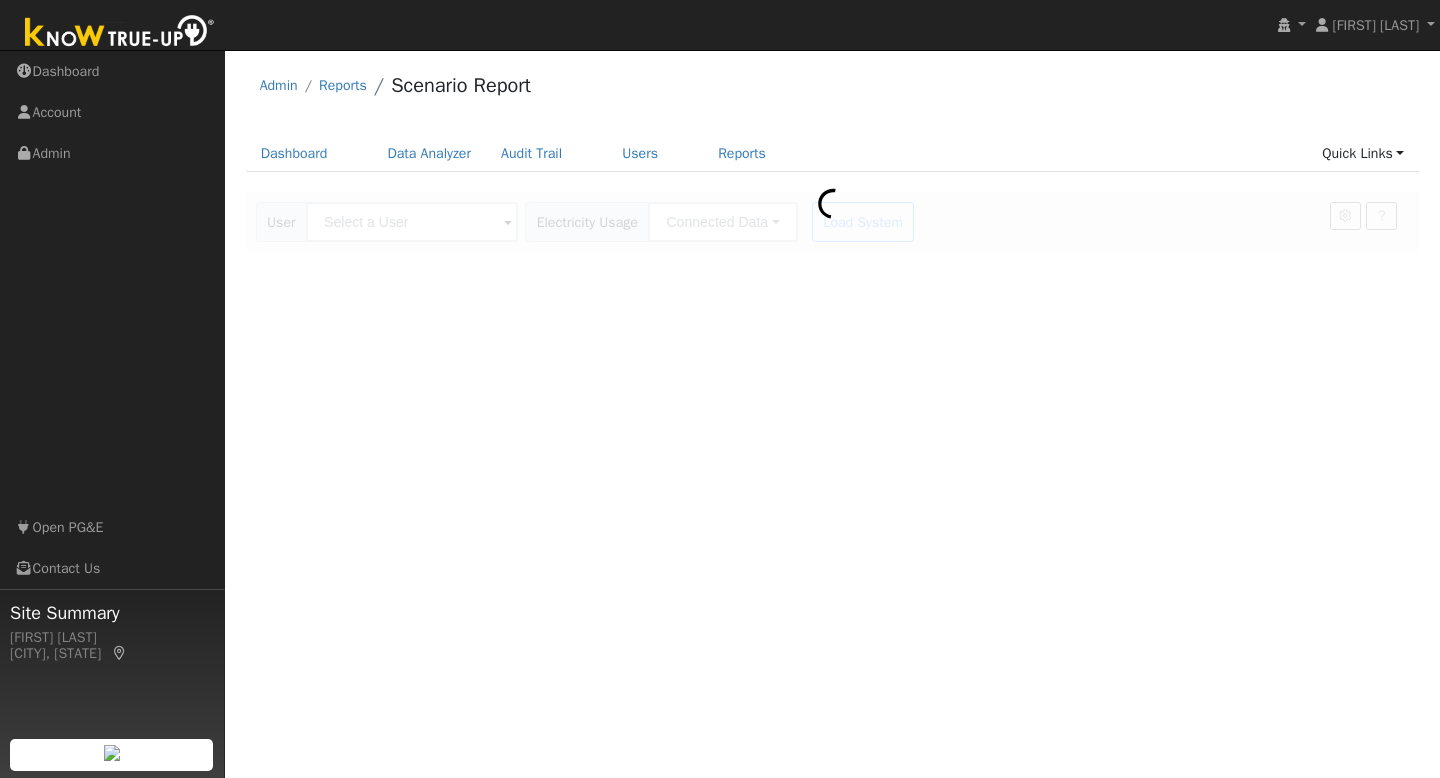 scroll, scrollTop: 0, scrollLeft: 0, axis: both 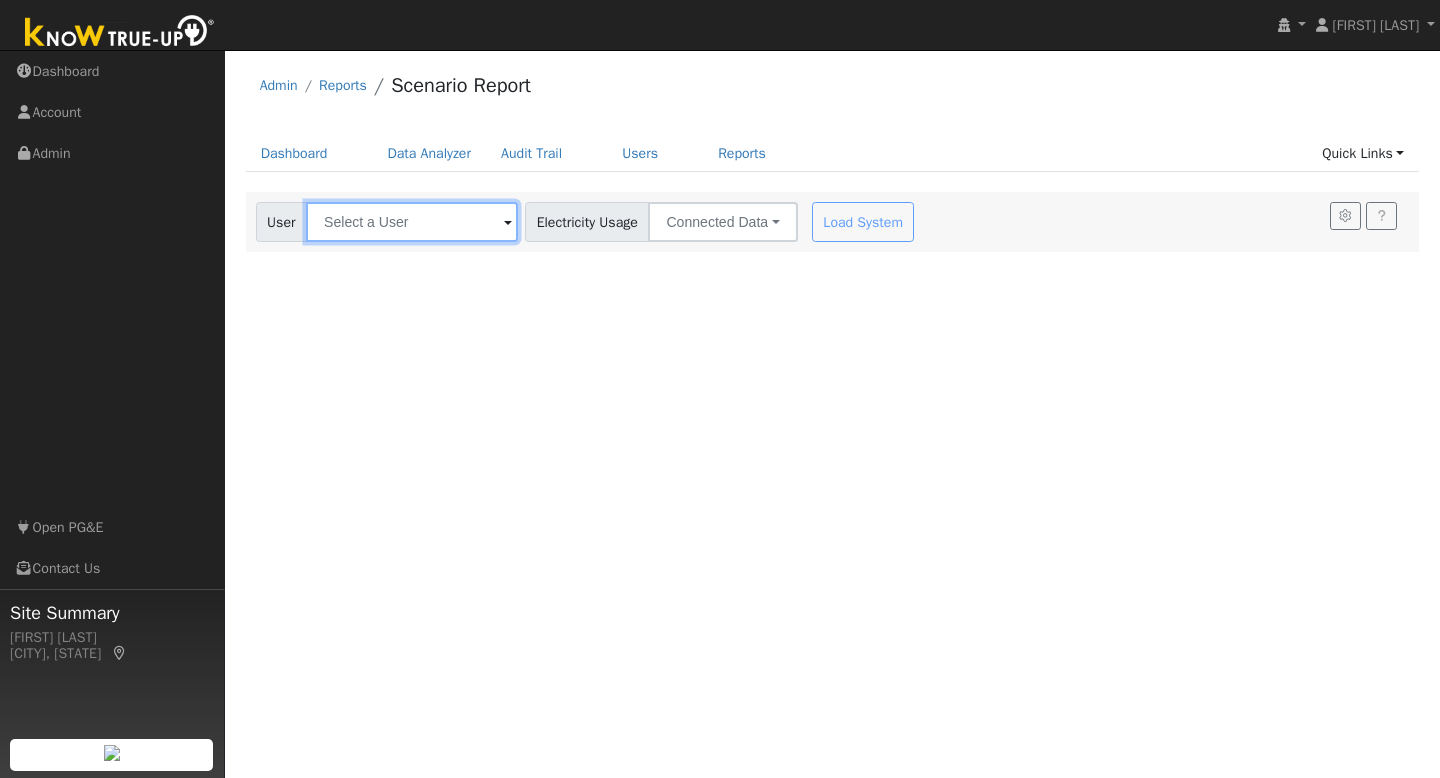 click at bounding box center [412, 222] 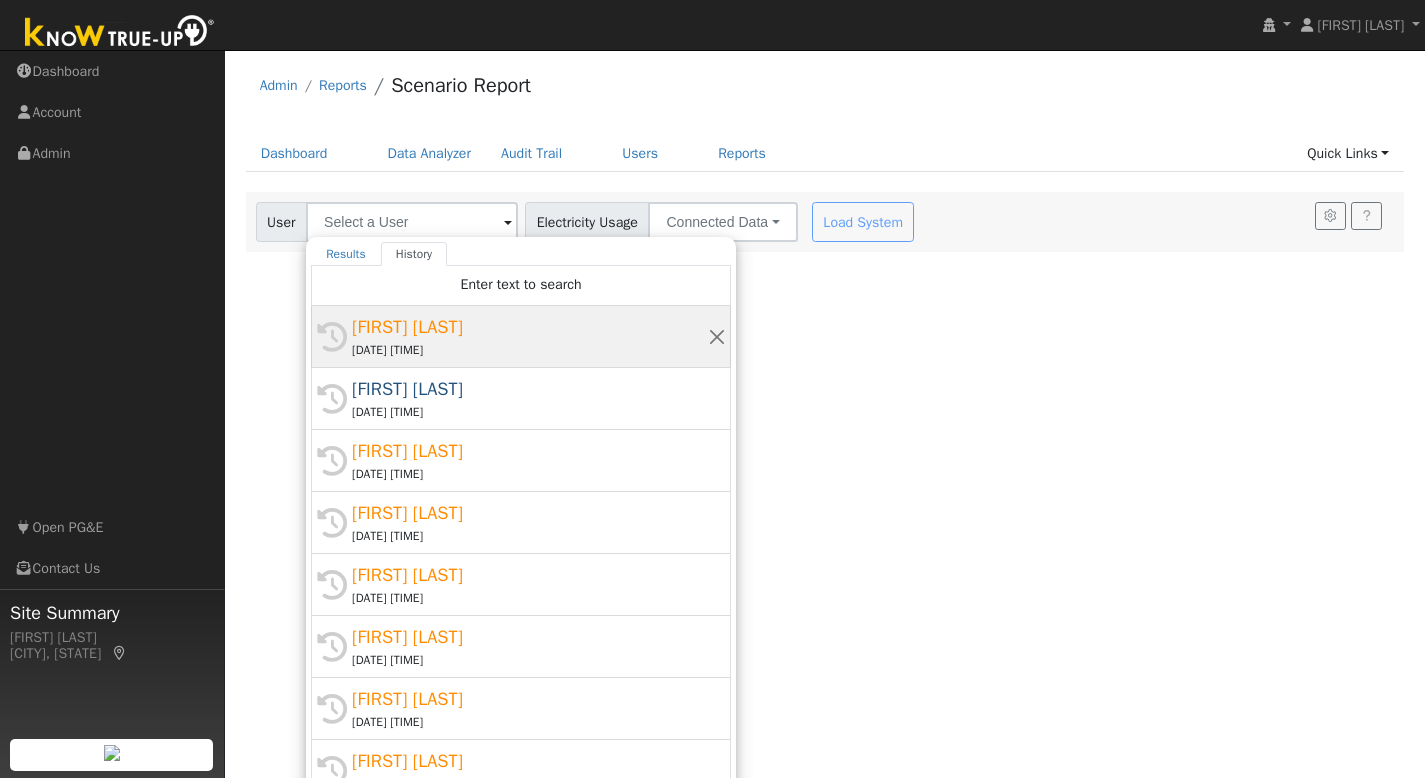 click on "Erin Bowman" at bounding box center [530, 327] 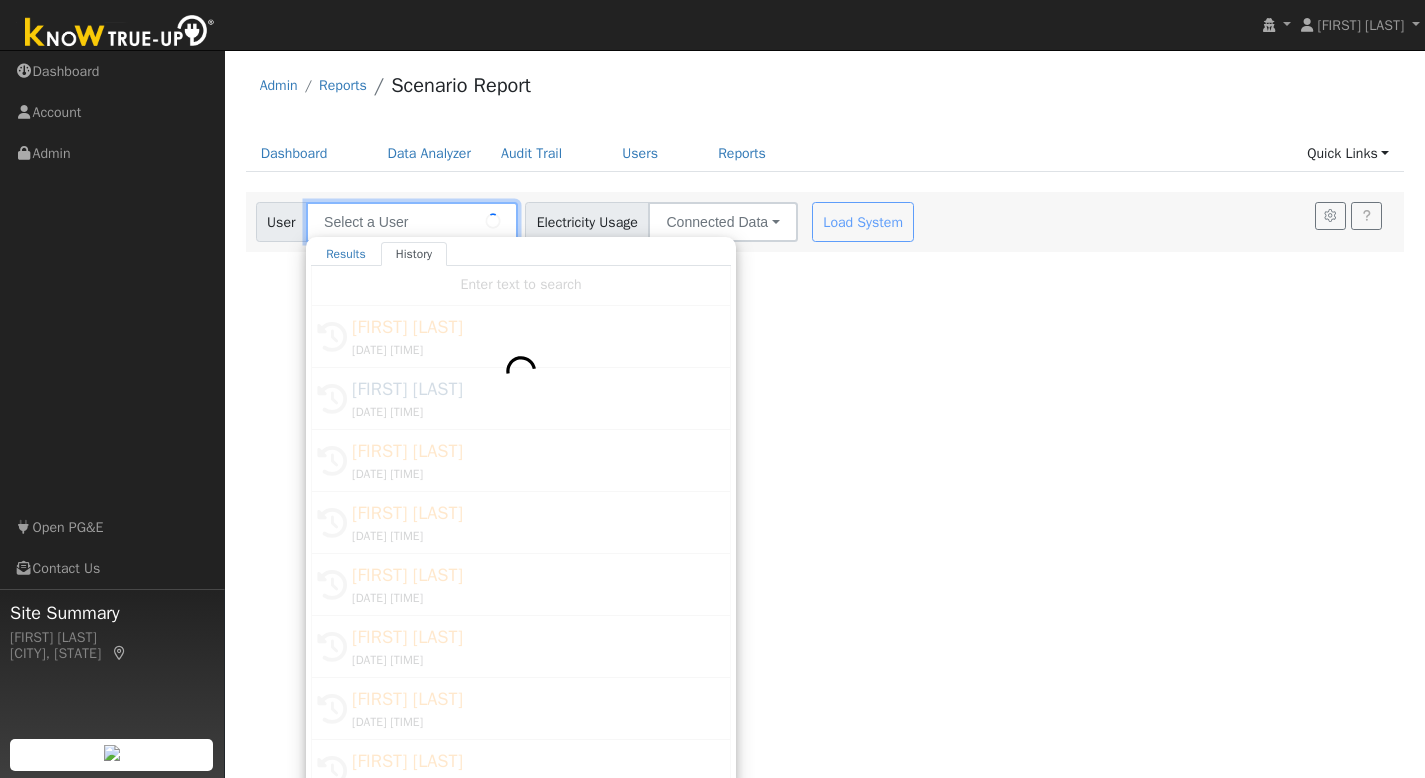 type on "Erin Bowman" 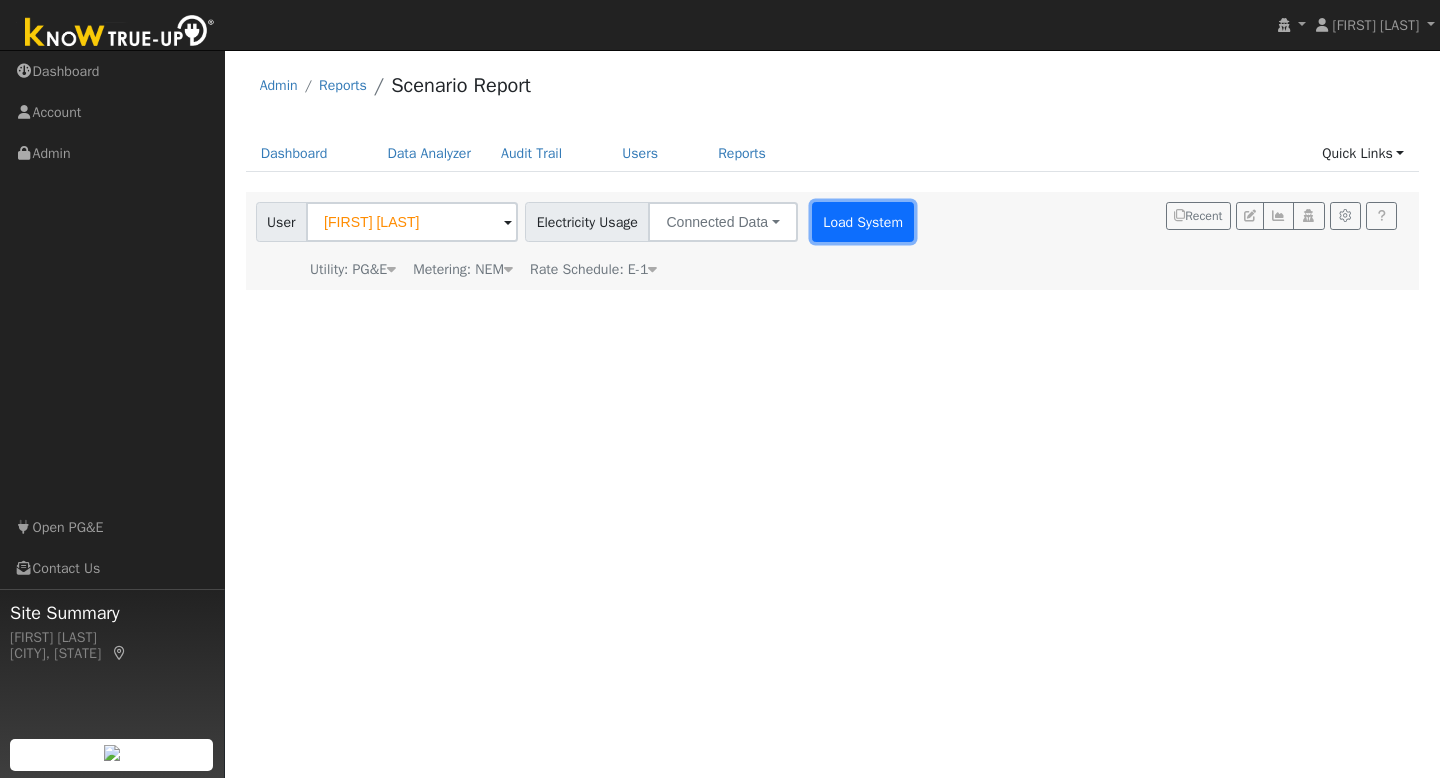 click on "Load System" at bounding box center (863, 222) 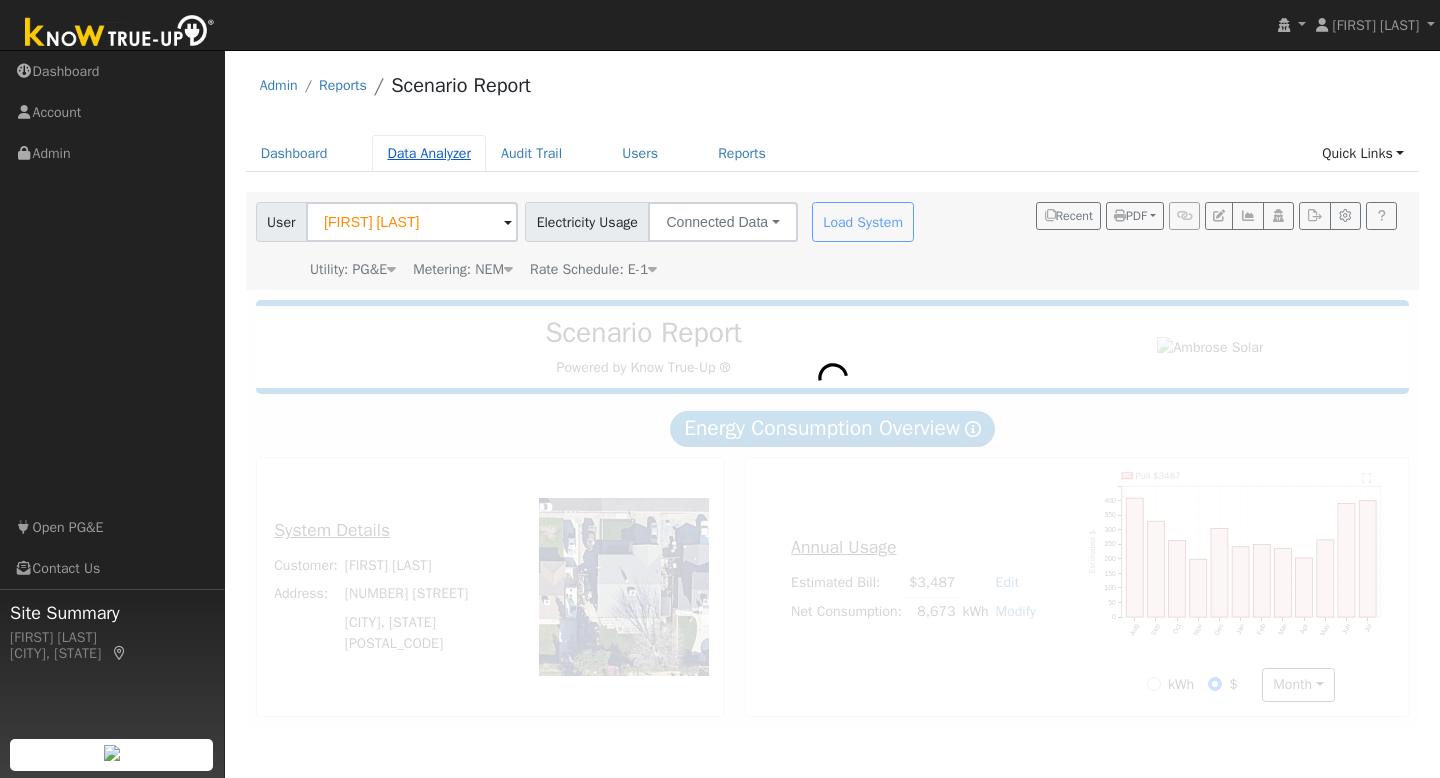 click on "Data Analyzer" at bounding box center [429, 153] 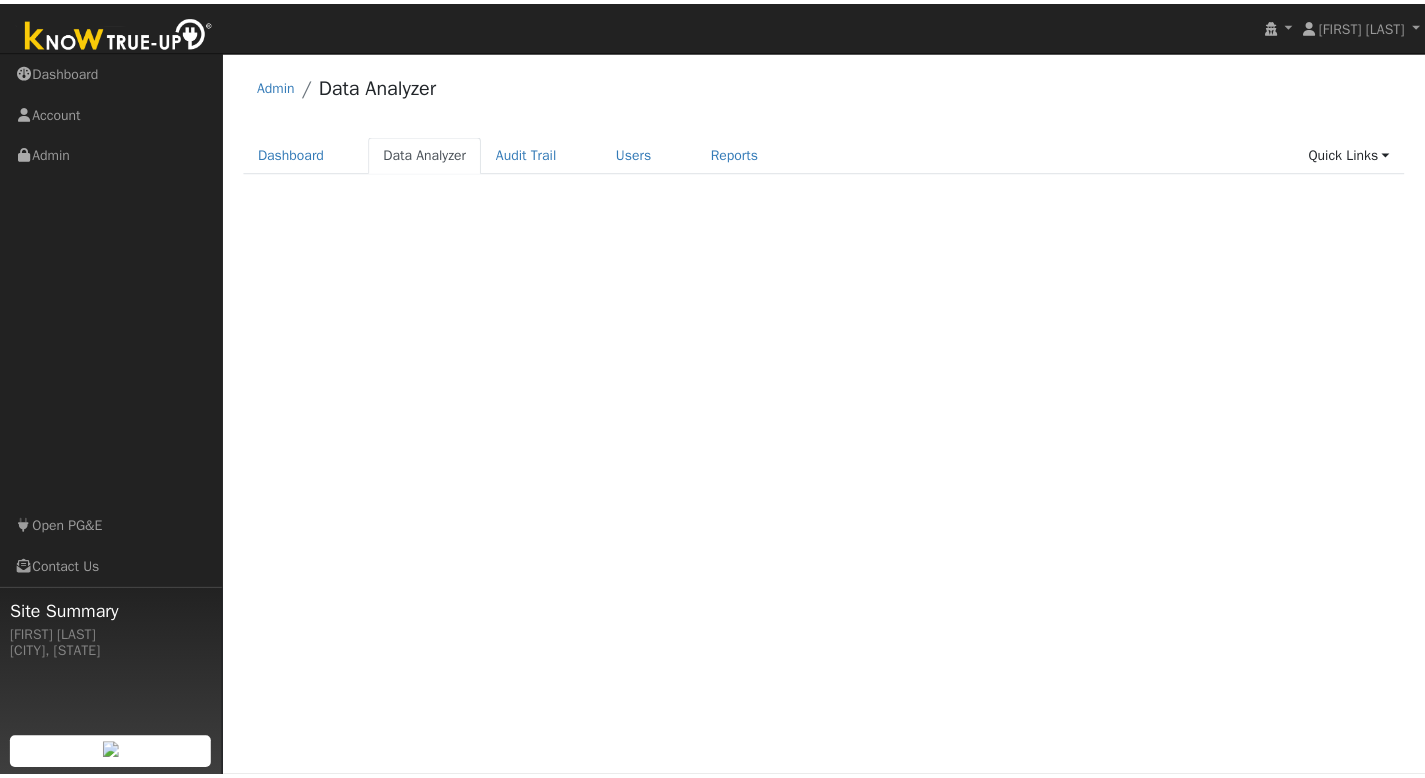 scroll, scrollTop: 0, scrollLeft: 0, axis: both 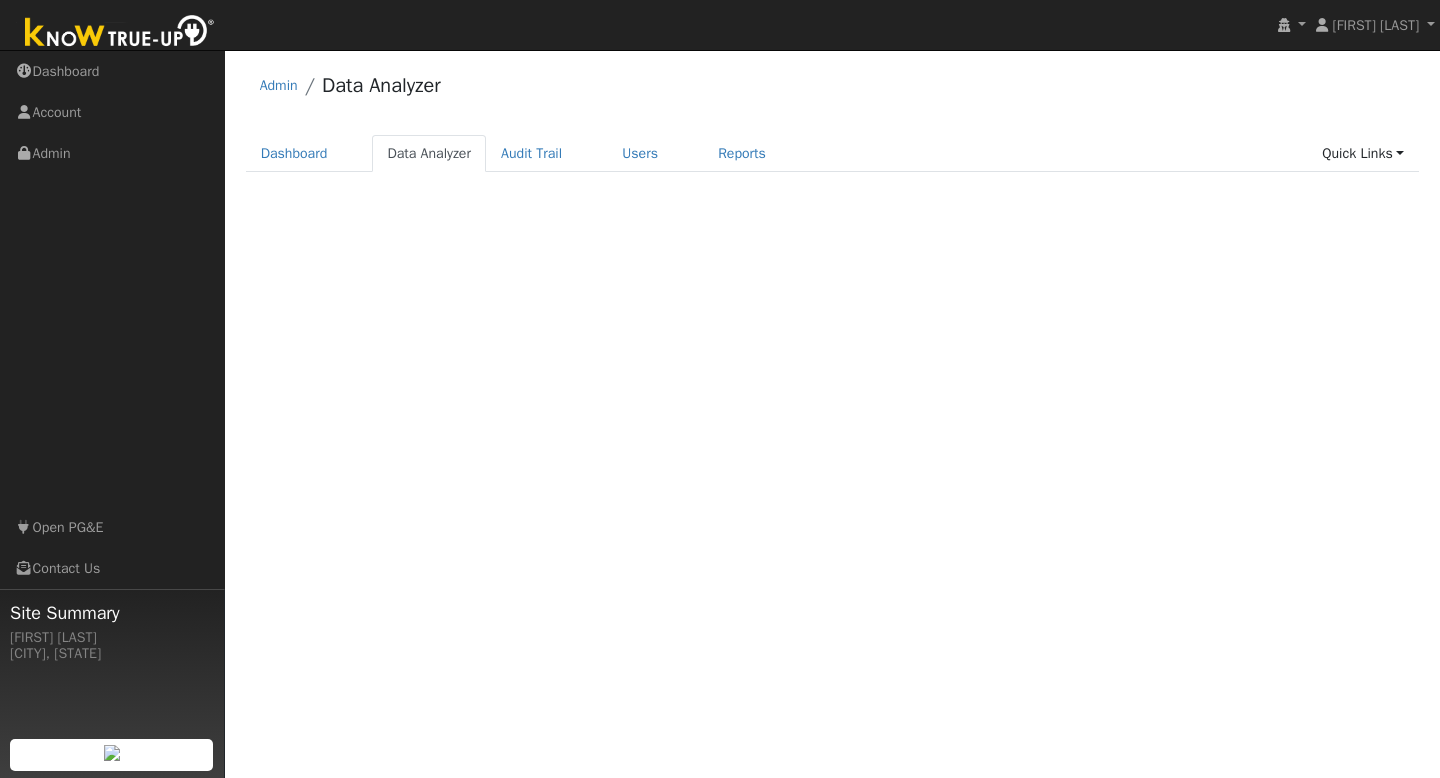 select on "6" 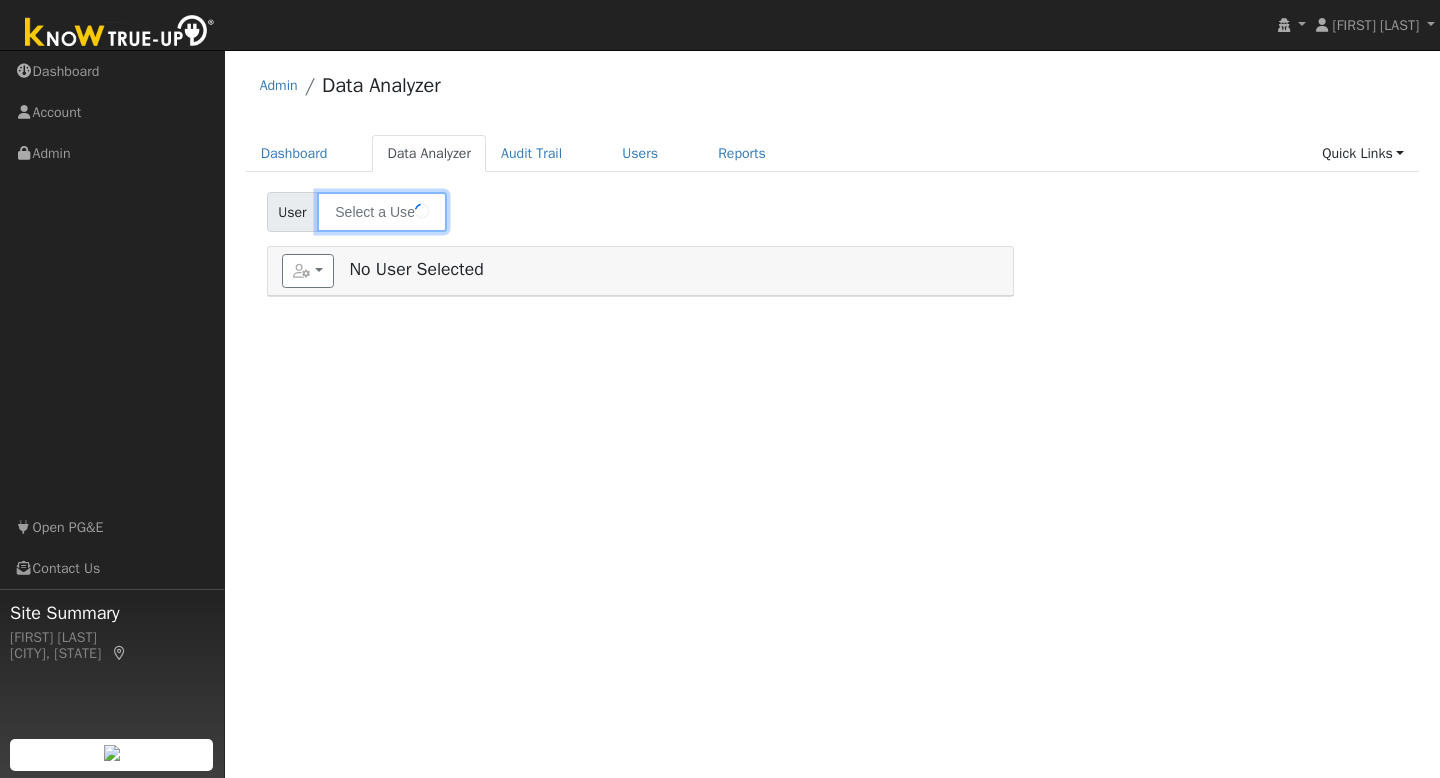 type on "[FIRST] [LAST]" 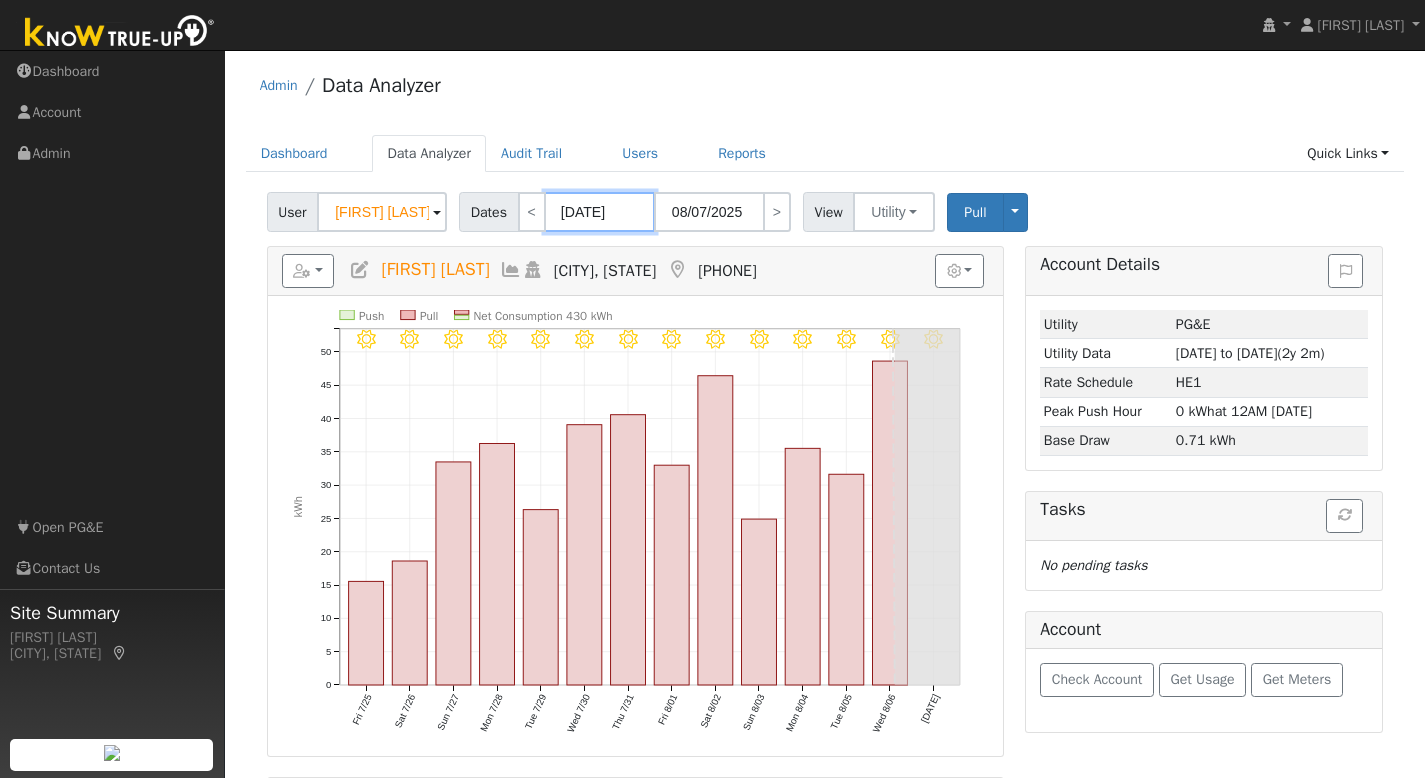 click on "[DATE]" at bounding box center (600, 212) 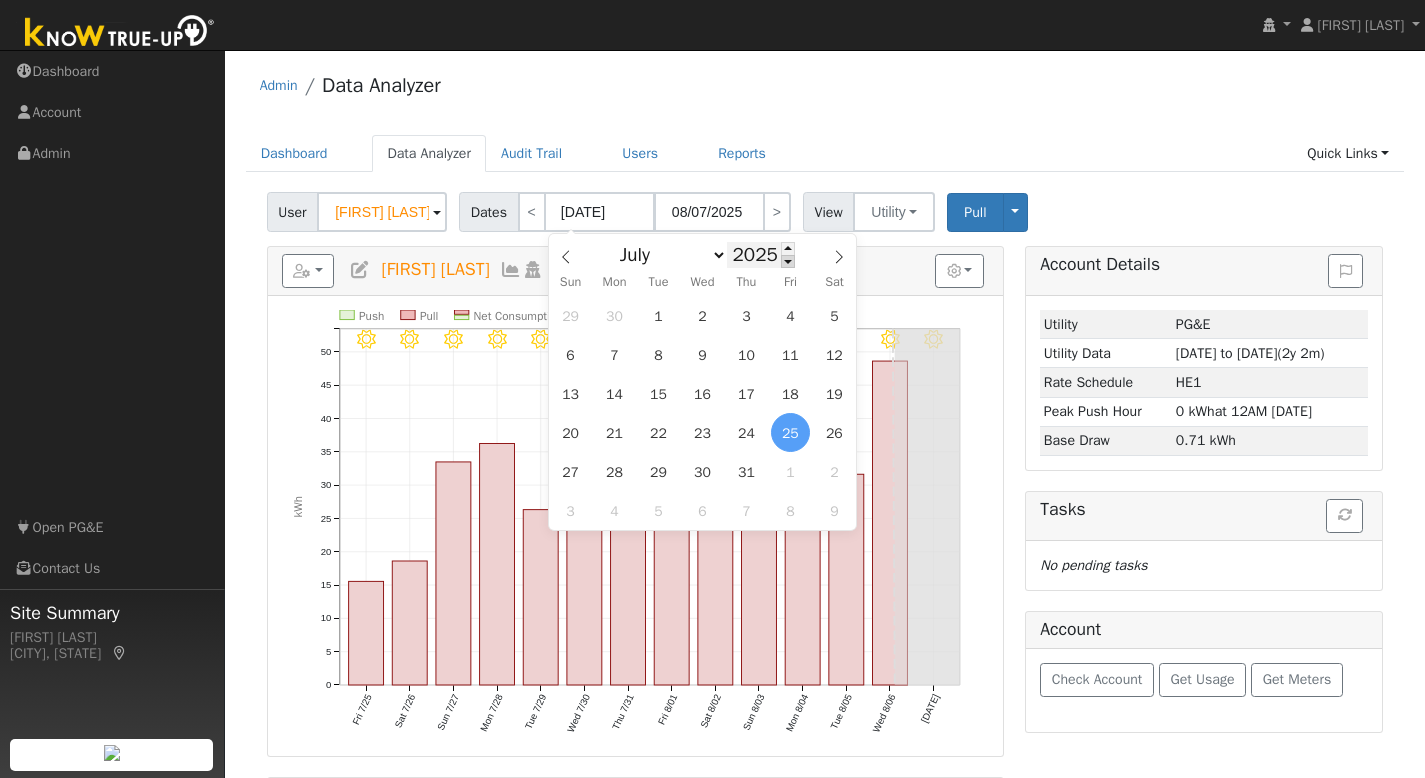 click at bounding box center (788, 261) 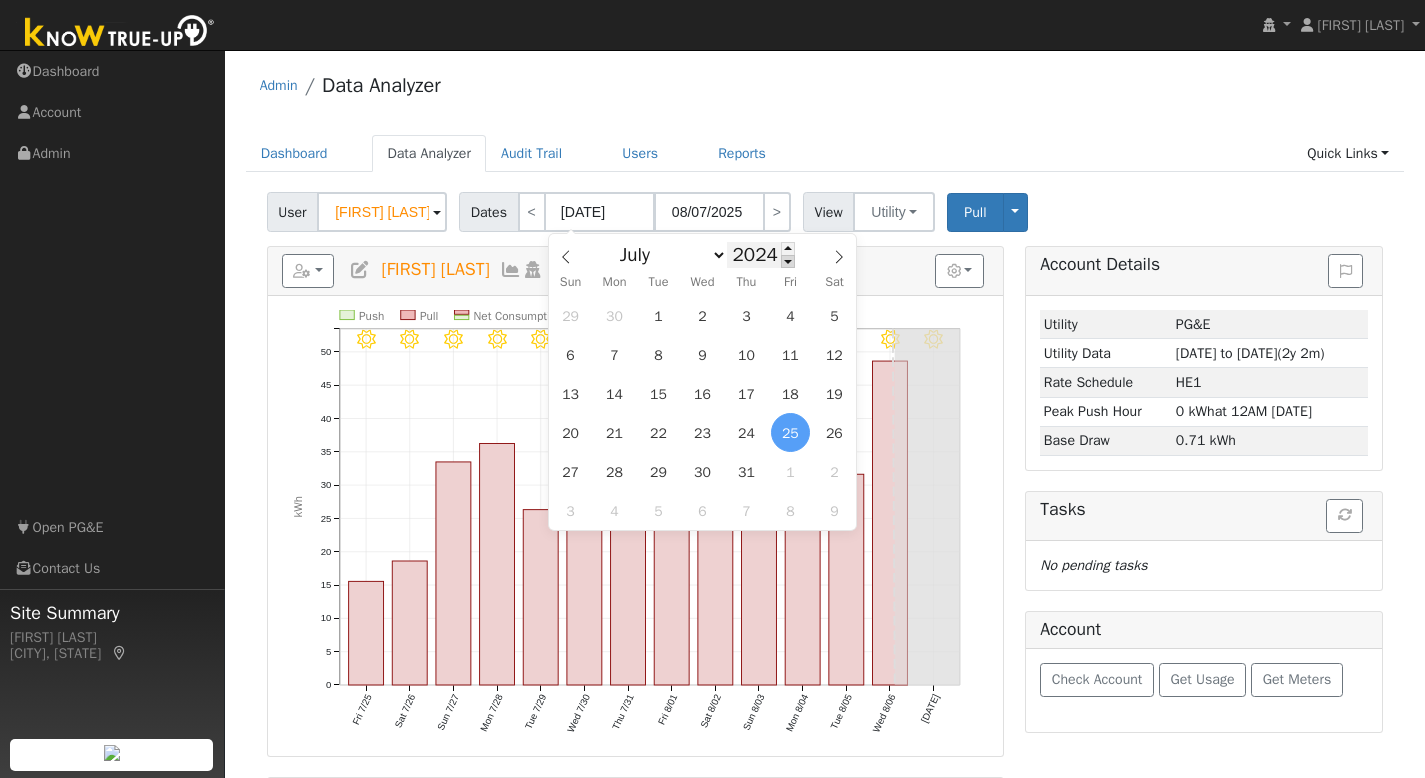 click at bounding box center [788, 261] 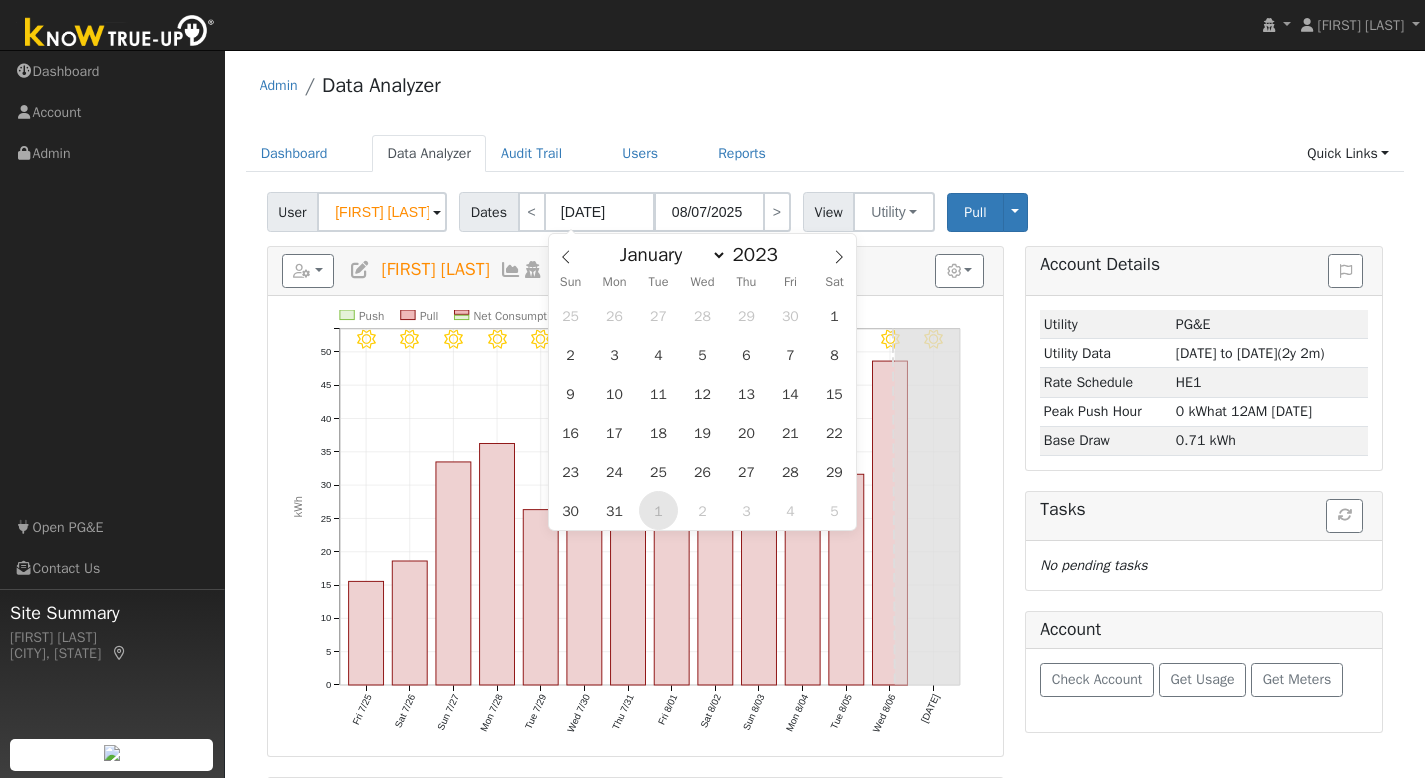 click on "1" at bounding box center (658, 510) 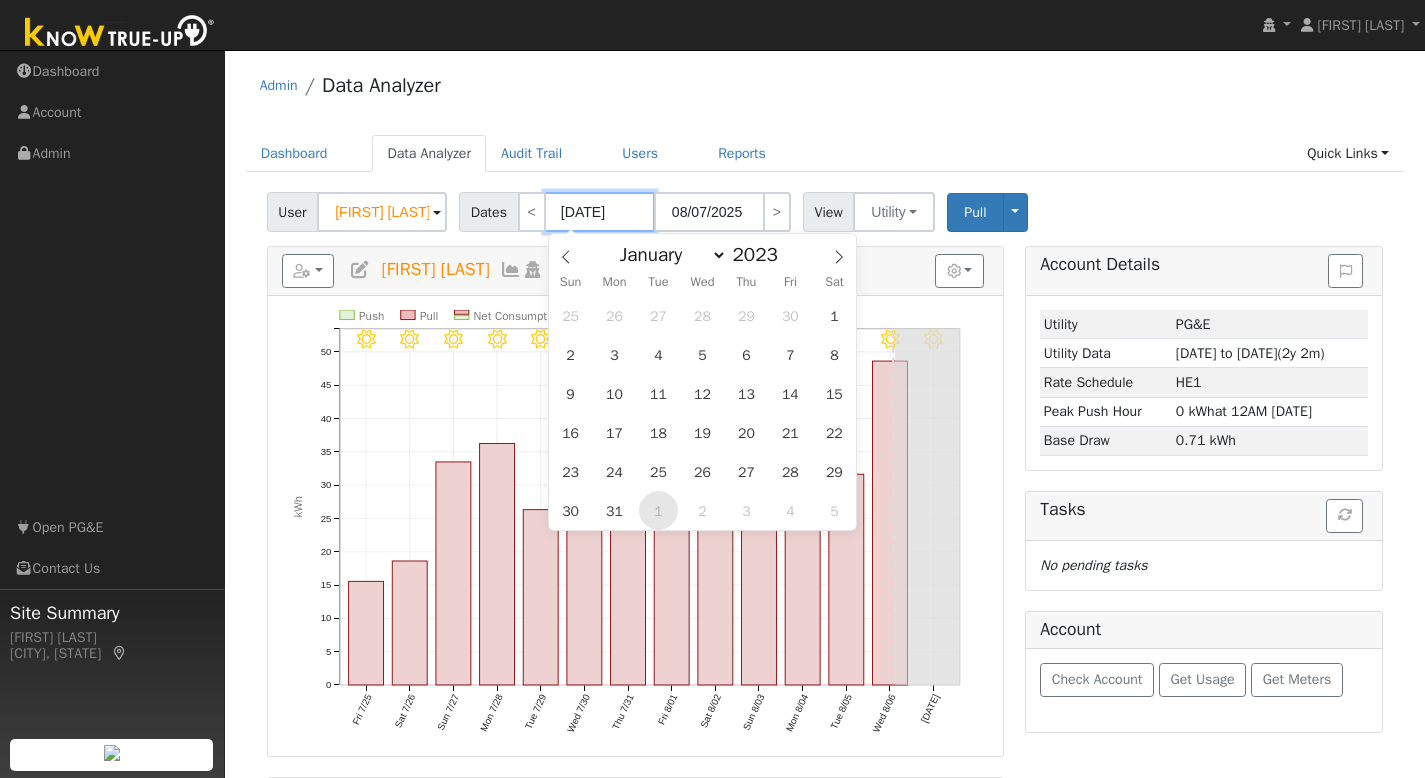type on "08/01/2023" 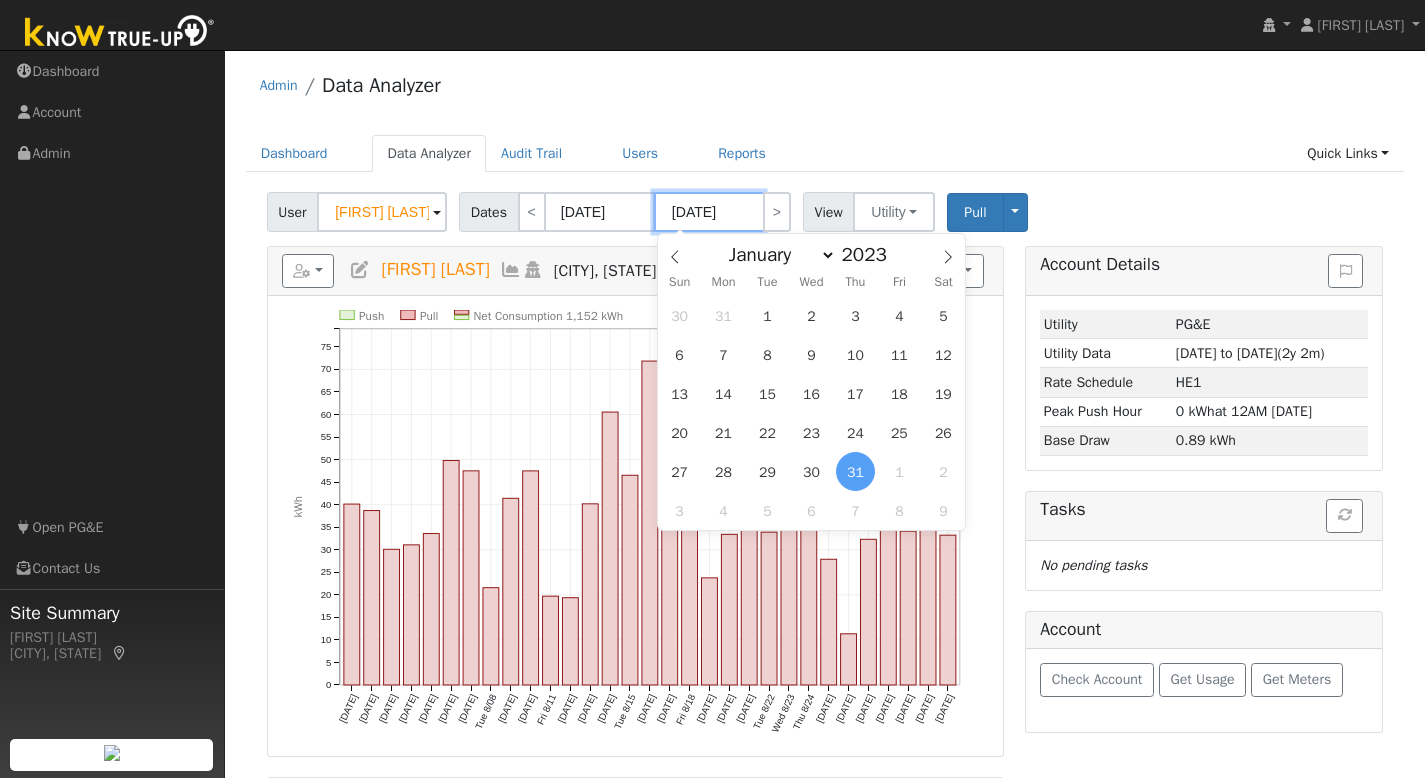 click on "08/31/2023" at bounding box center (709, 212) 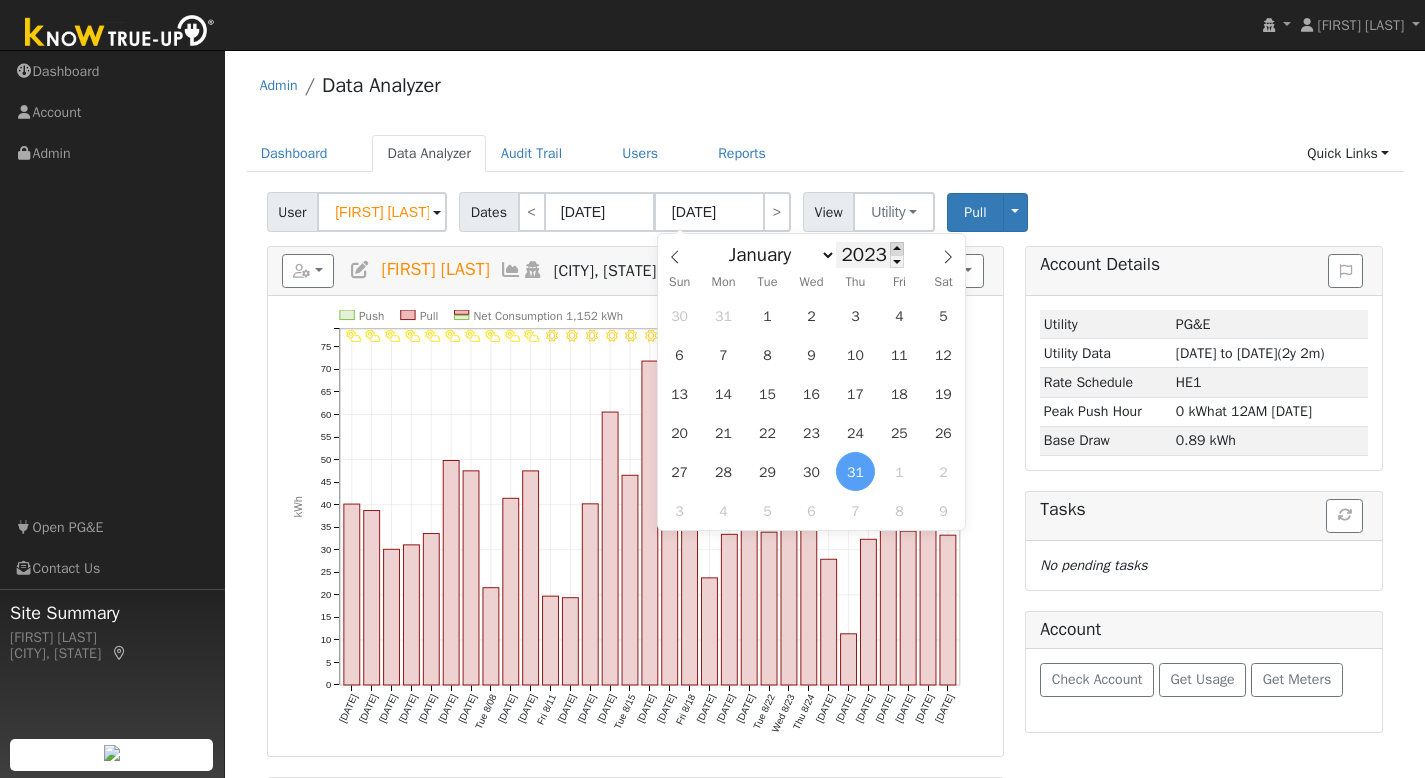 click at bounding box center (897, 248) 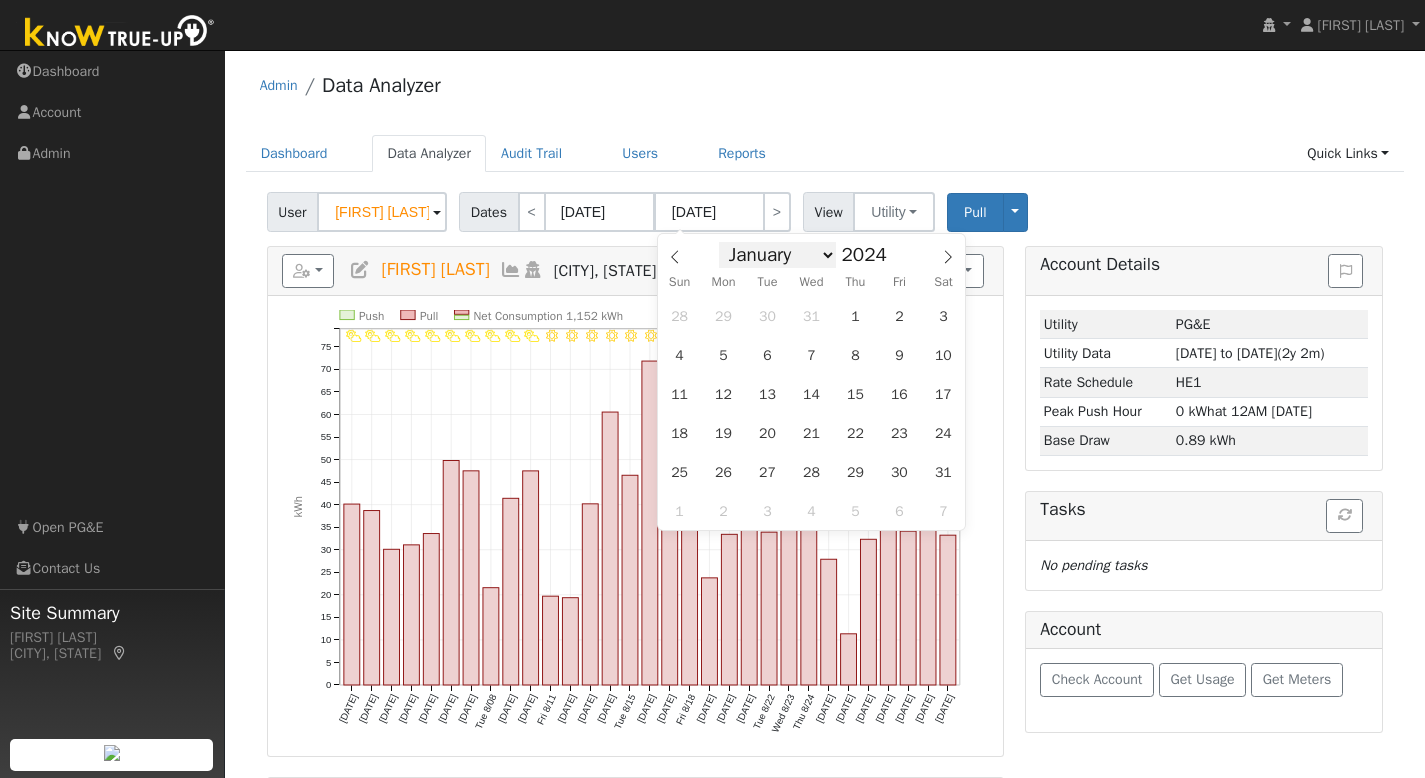click on "January February March April May June July August September October November December" at bounding box center (777, 255) 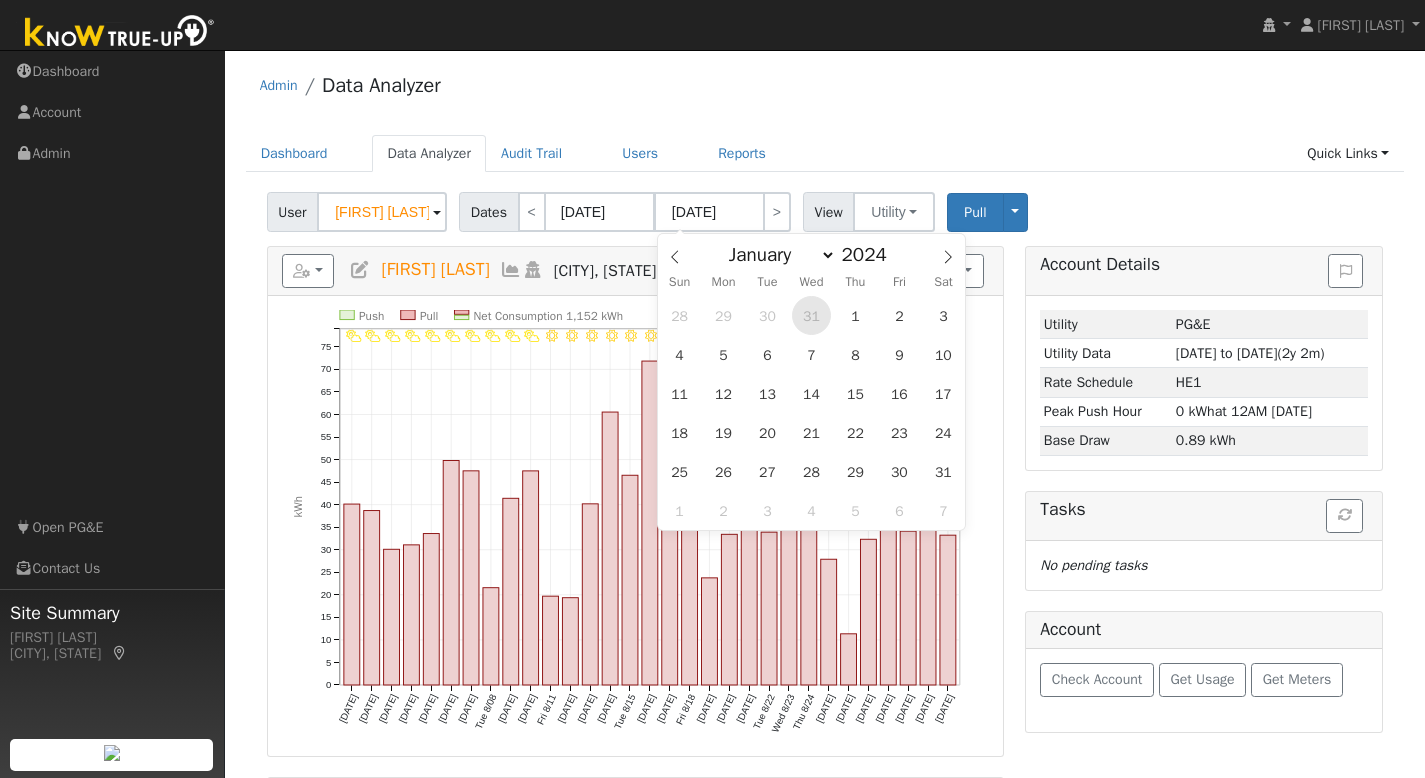 click on "31" at bounding box center [811, 315] 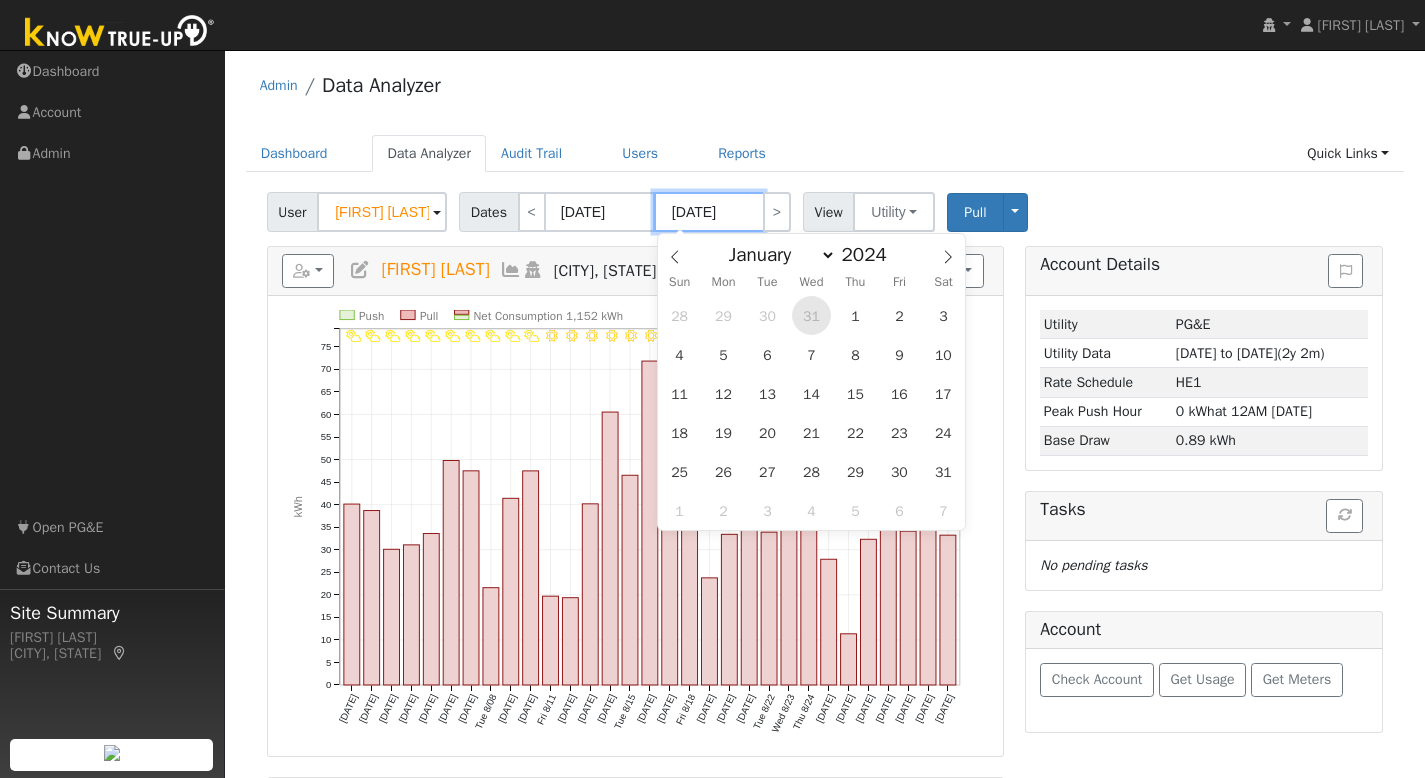 type on "07/31/2024" 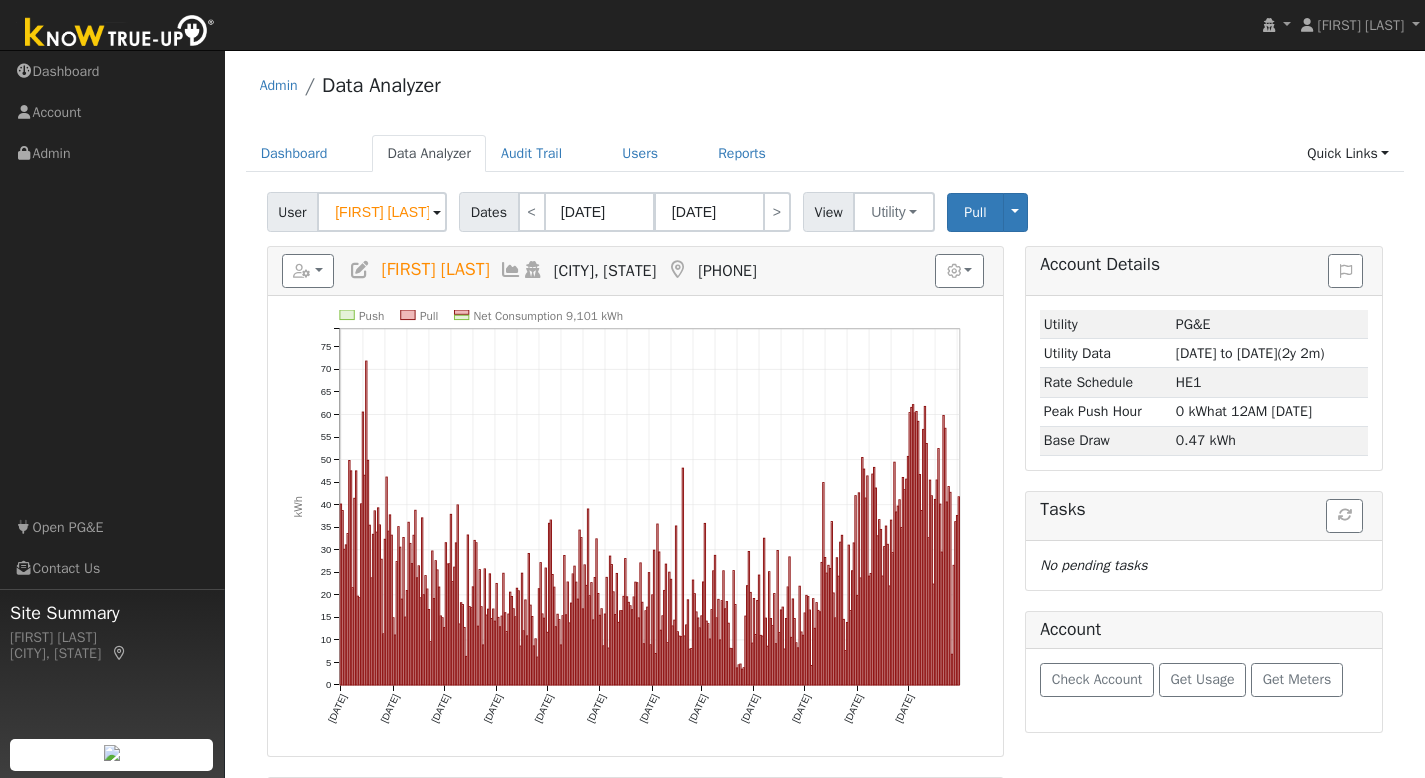 click on "Push Pull Net Consumption 9,101 kWh Tue 8/01 Fri 9/01 Sun 10/01 Wed 11/01 Fri 12/01 Mon 1/01 Thu 2/01 Fri 3/01 Mon 4/01 Wed 5/01 Sat 6/01 Mon 7/01 0 5 10 15 20 25 30 35 40 45 50 55 60 65 70 75 kWh onclick="" onclick="" onclick="" onclick="" onclick="" onclick="" onclick="" onclick="" onclick="" onclick="" onclick="" onclick="" onclick="" onclick="" onclick="" onclick="" onclick="" onclick="" onclick="" onclick="" onclick="" onclick="" onclick="" onclick="" onclick="" onclick="" onclick="" onclick="" onclick="" onclick="" onclick="" onclick="" onclick="" onclick="" onclick="" onclick="" onclick="" onclick="" onclick="" onclick="" onclick="" onclick="" onclick="" onclick="" onclick="" onclick="" onclick="" onclick="" onclick="" onclick="" onclick="" onclick="" onclick="" onclick="" onclick="" onclick="" onclick="" onclick="" onclick="" onclick="" onclick="" onclick="" onclick="" onclick="" onclick="" onclick="" onclick="" onclick="" onclick="" onclick="" onclick="" onclick="" onclick="" onclick="" onclick=""" 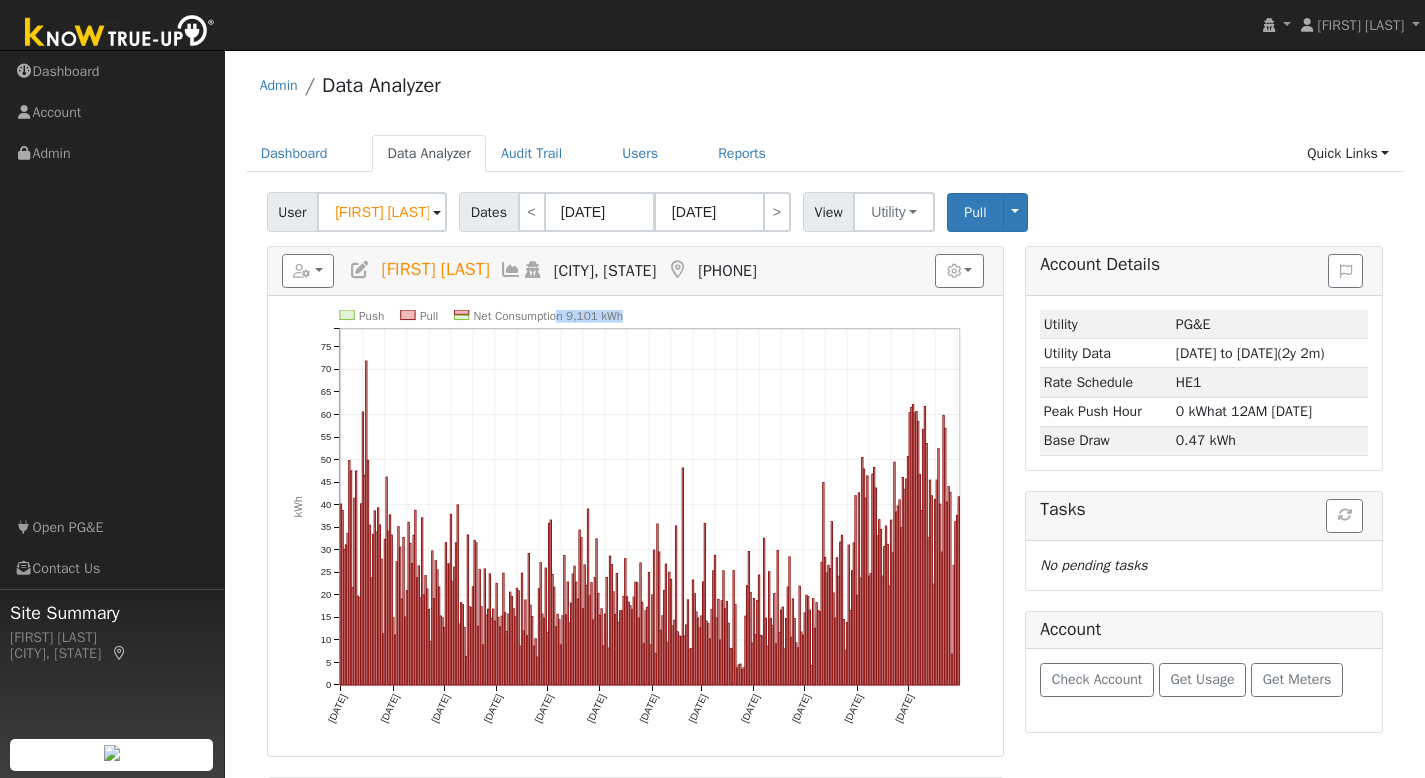 drag, startPoint x: 643, startPoint y: 316, endPoint x: 563, endPoint y: 316, distance: 80 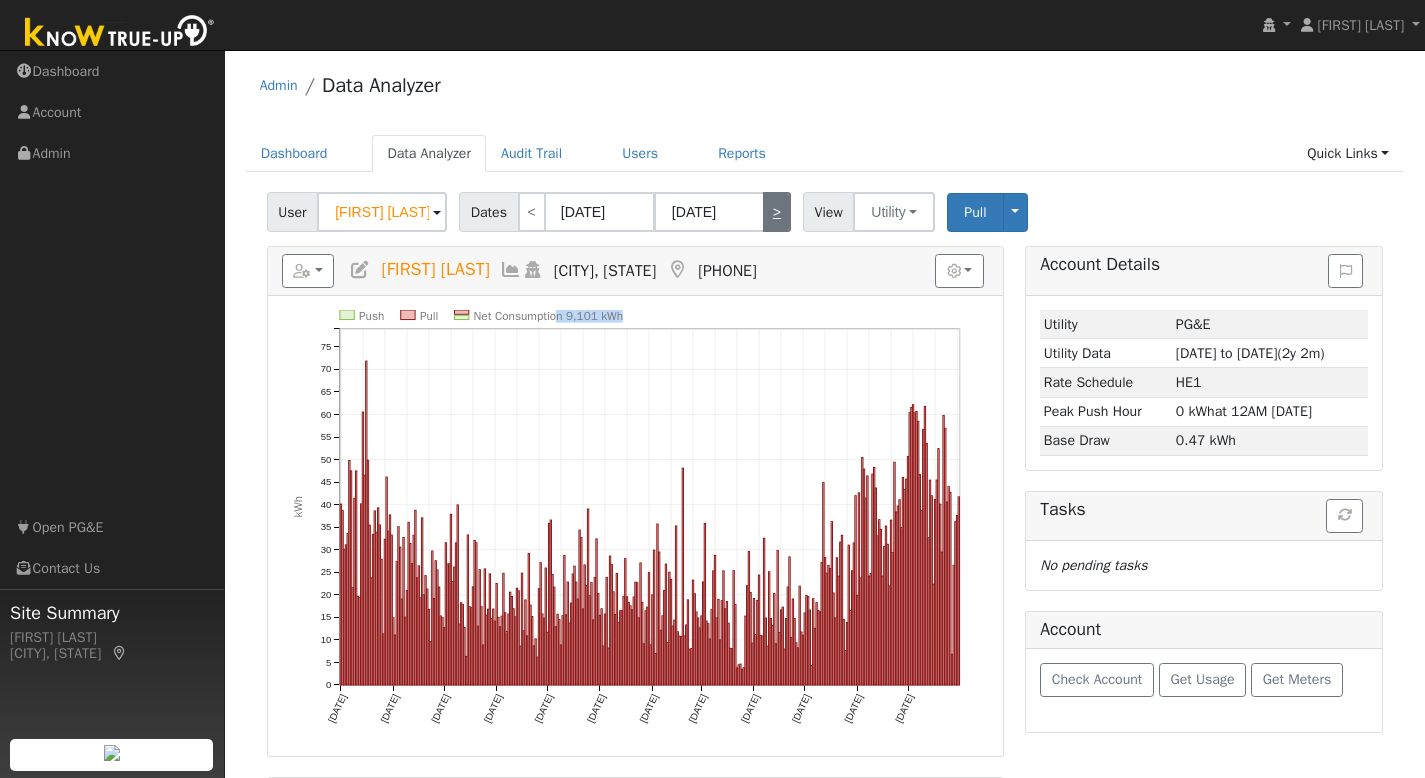 click on ">" at bounding box center [777, 212] 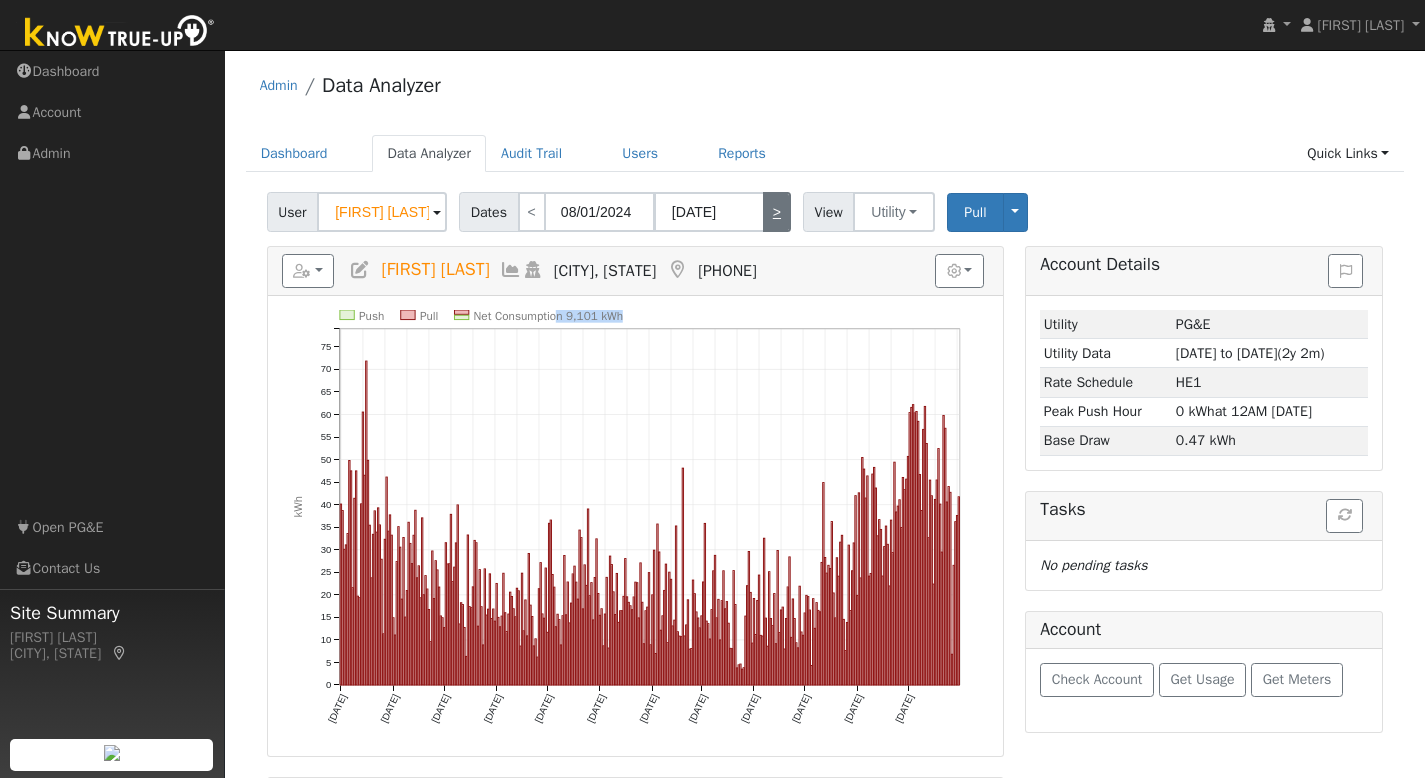 type on "08/01/2025" 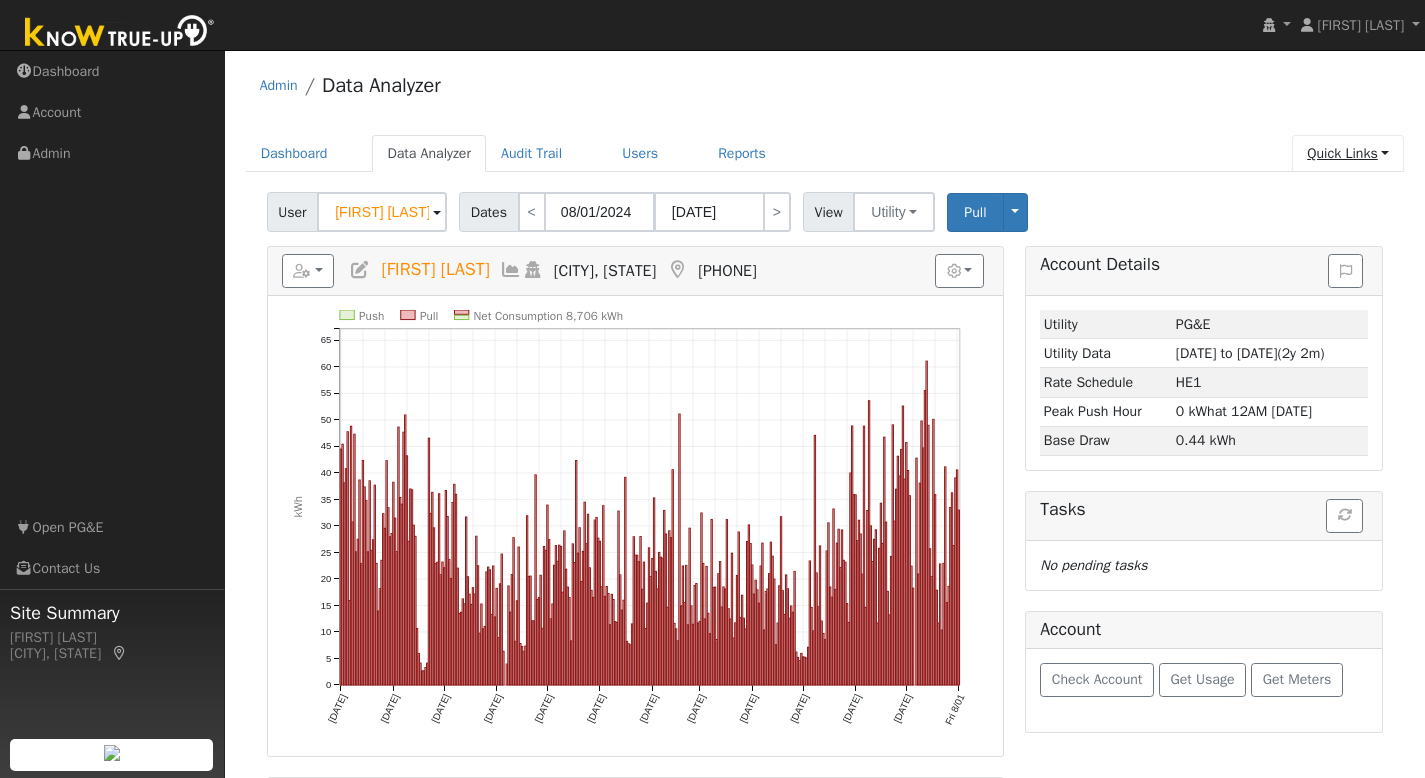 click on "Quick Links" at bounding box center [1348, 153] 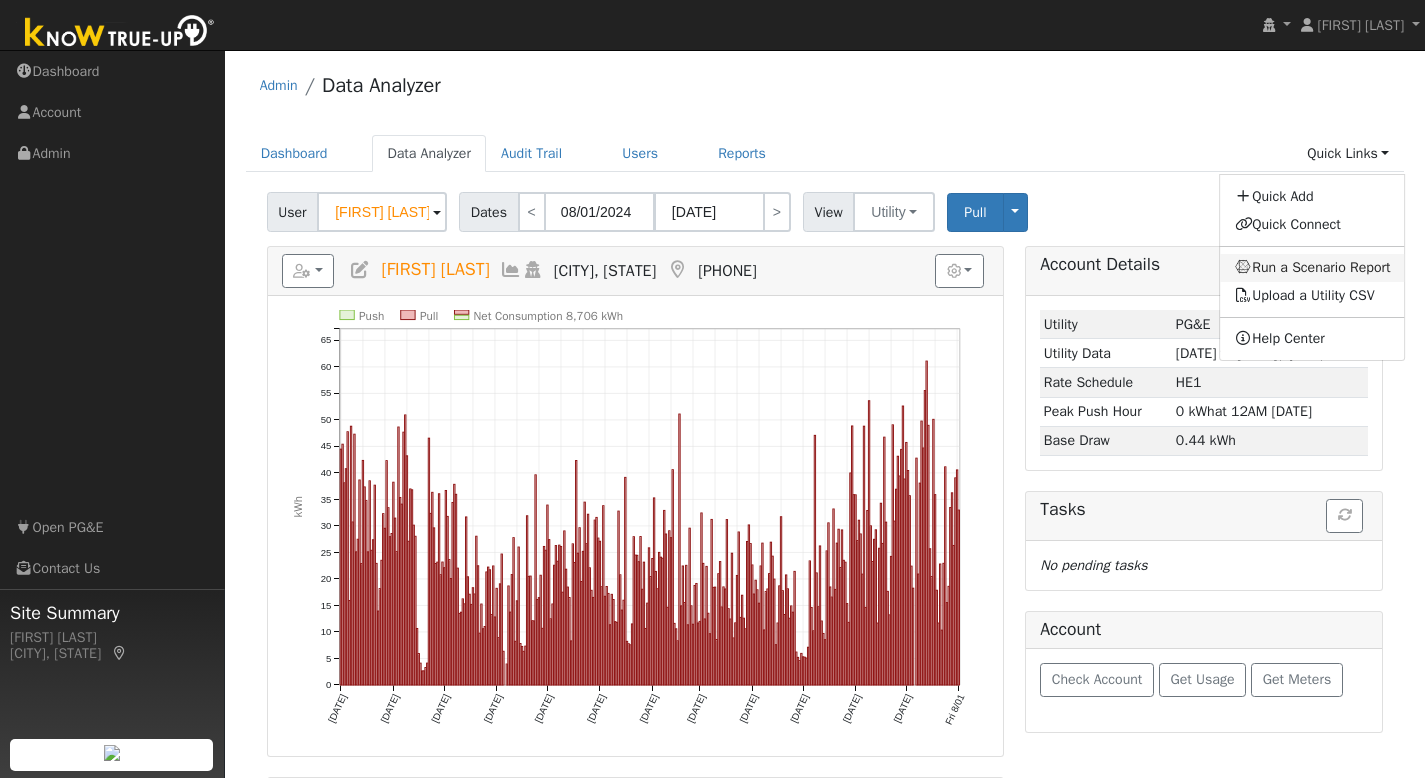click on "Run a Scenario Report" at bounding box center (1313, 268) 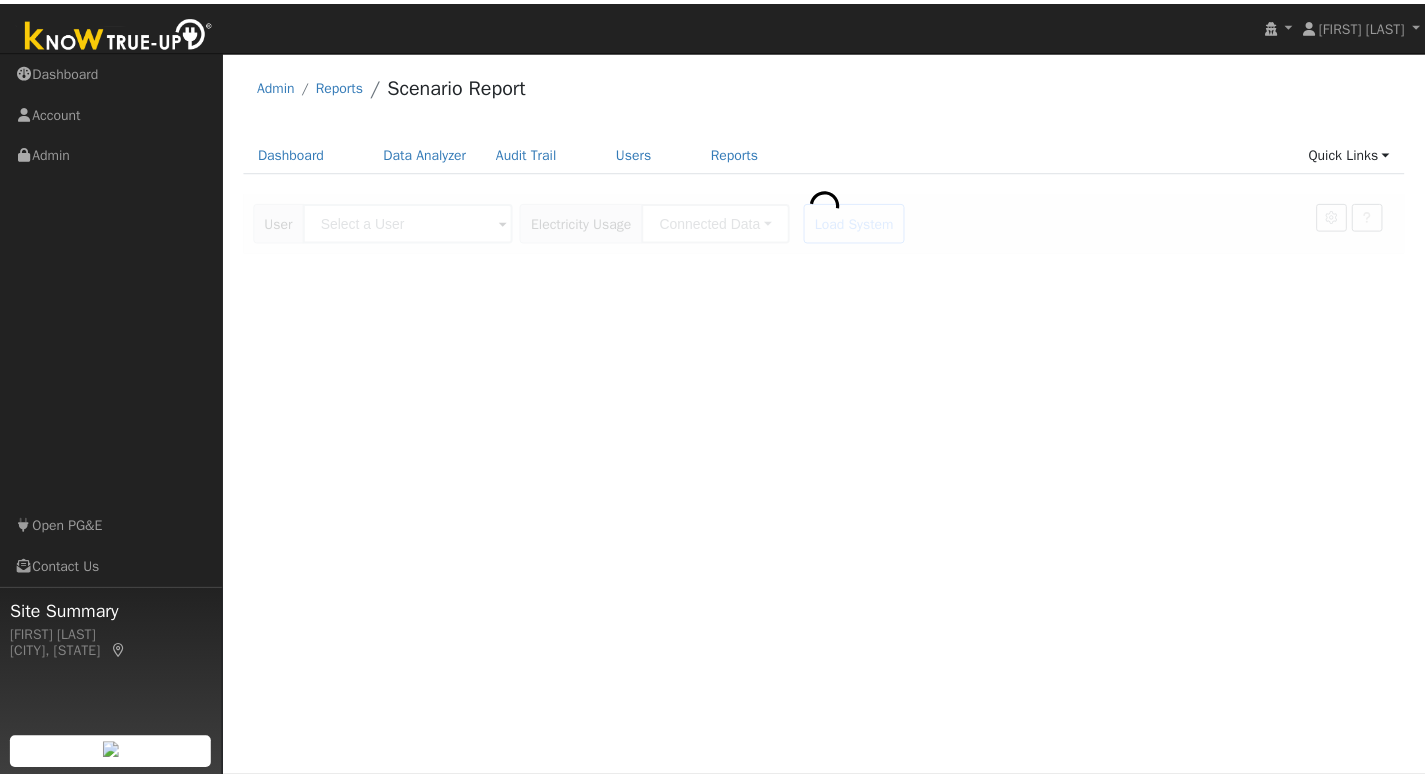 scroll, scrollTop: 0, scrollLeft: 0, axis: both 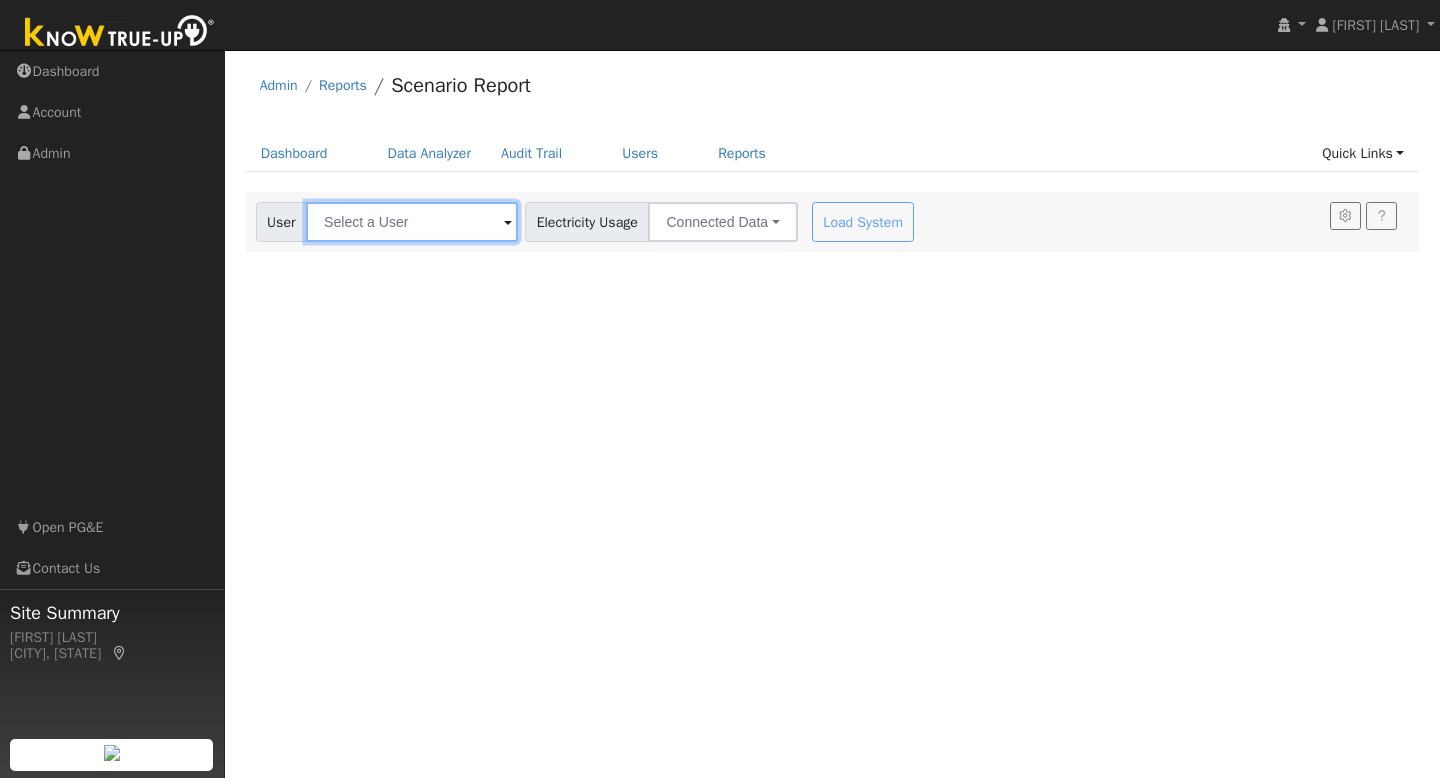 click at bounding box center (412, 222) 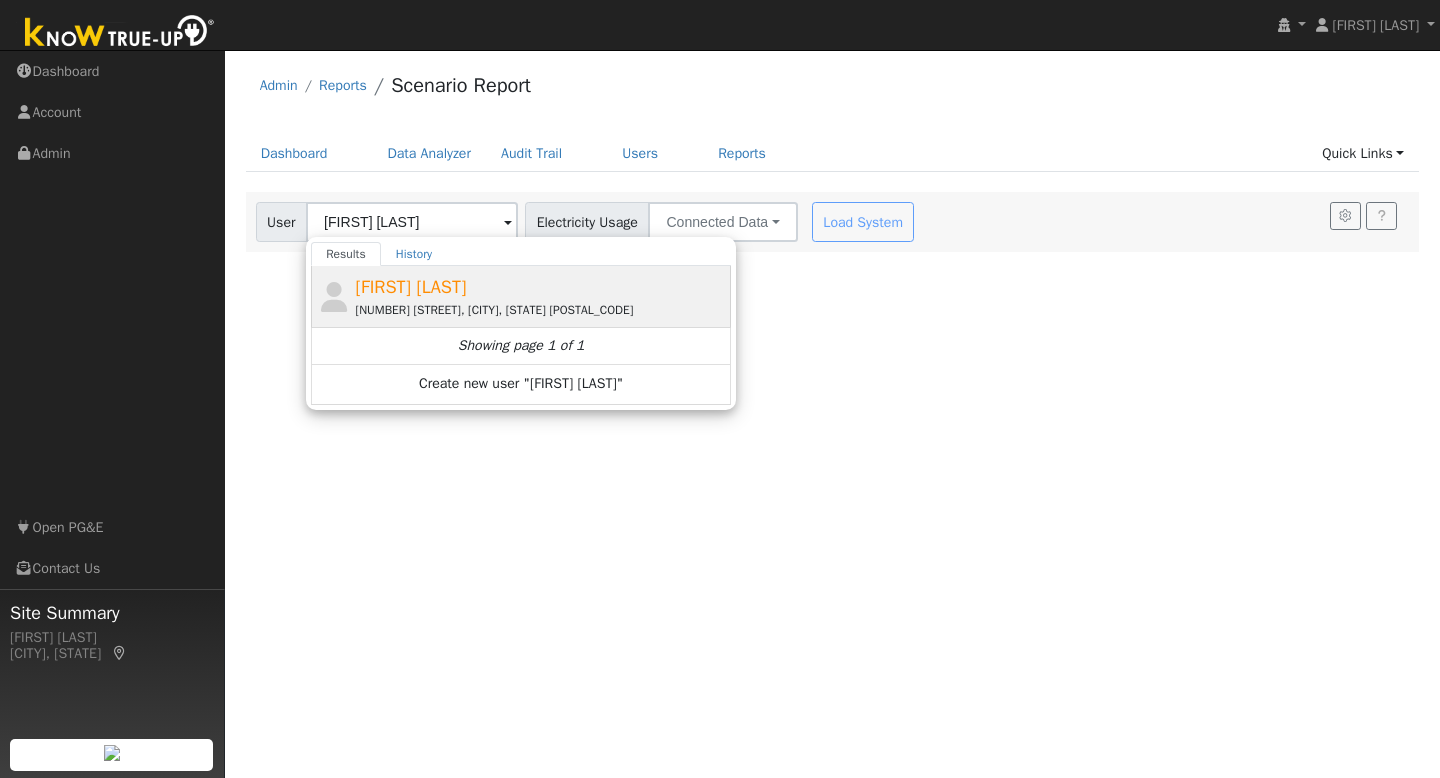 click on "[FIRST] [LAST]" at bounding box center (411, 287) 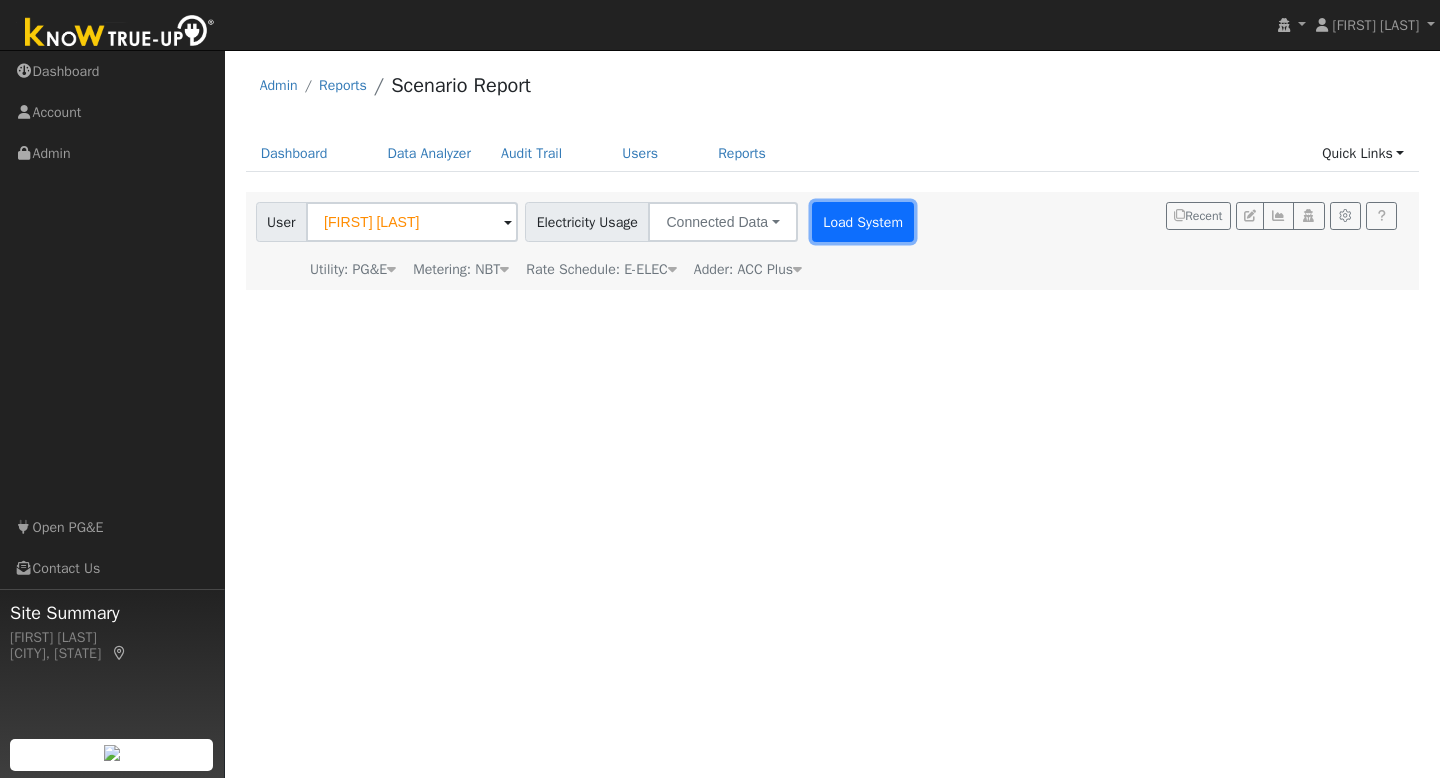 click on "Load System" at bounding box center (863, 222) 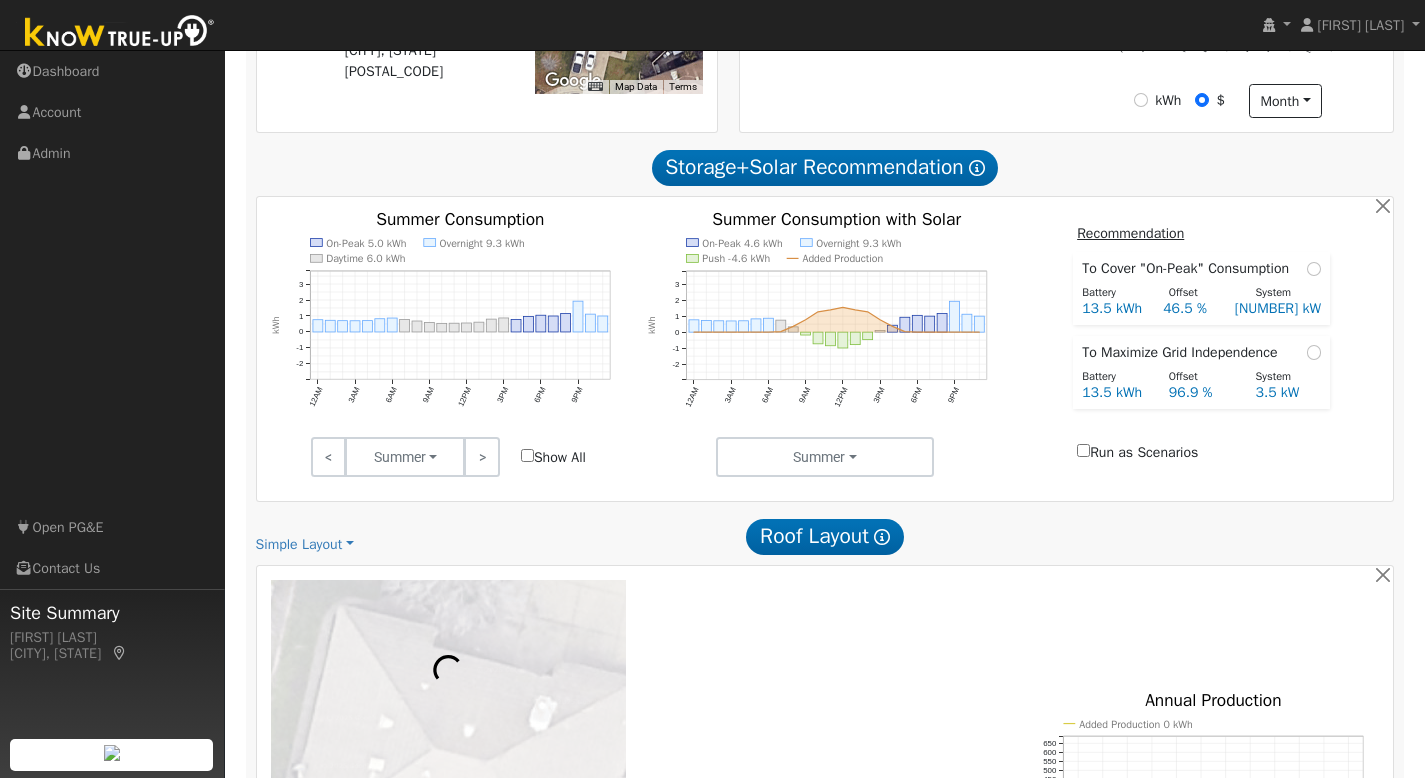 scroll, scrollTop: 1090, scrollLeft: 0, axis: vertical 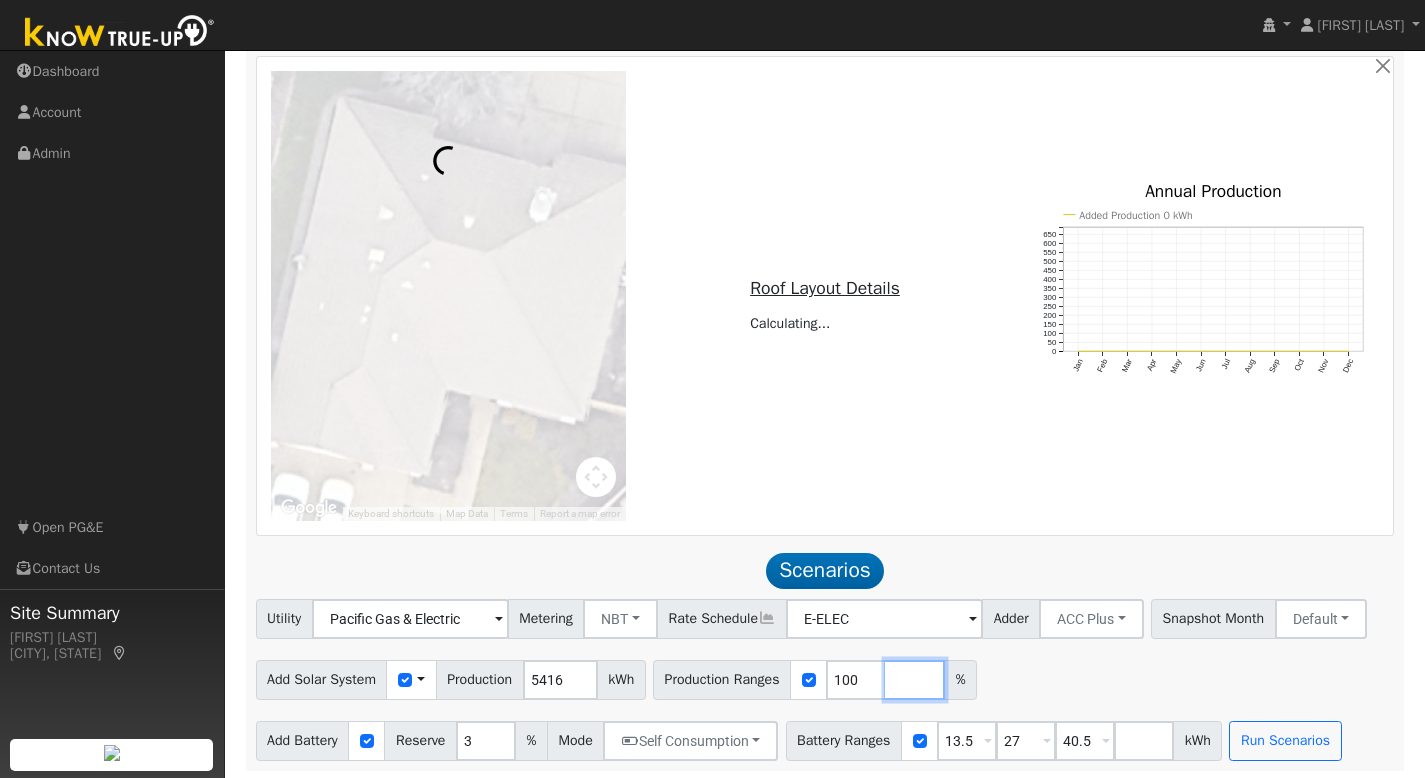 click at bounding box center (915, 680) 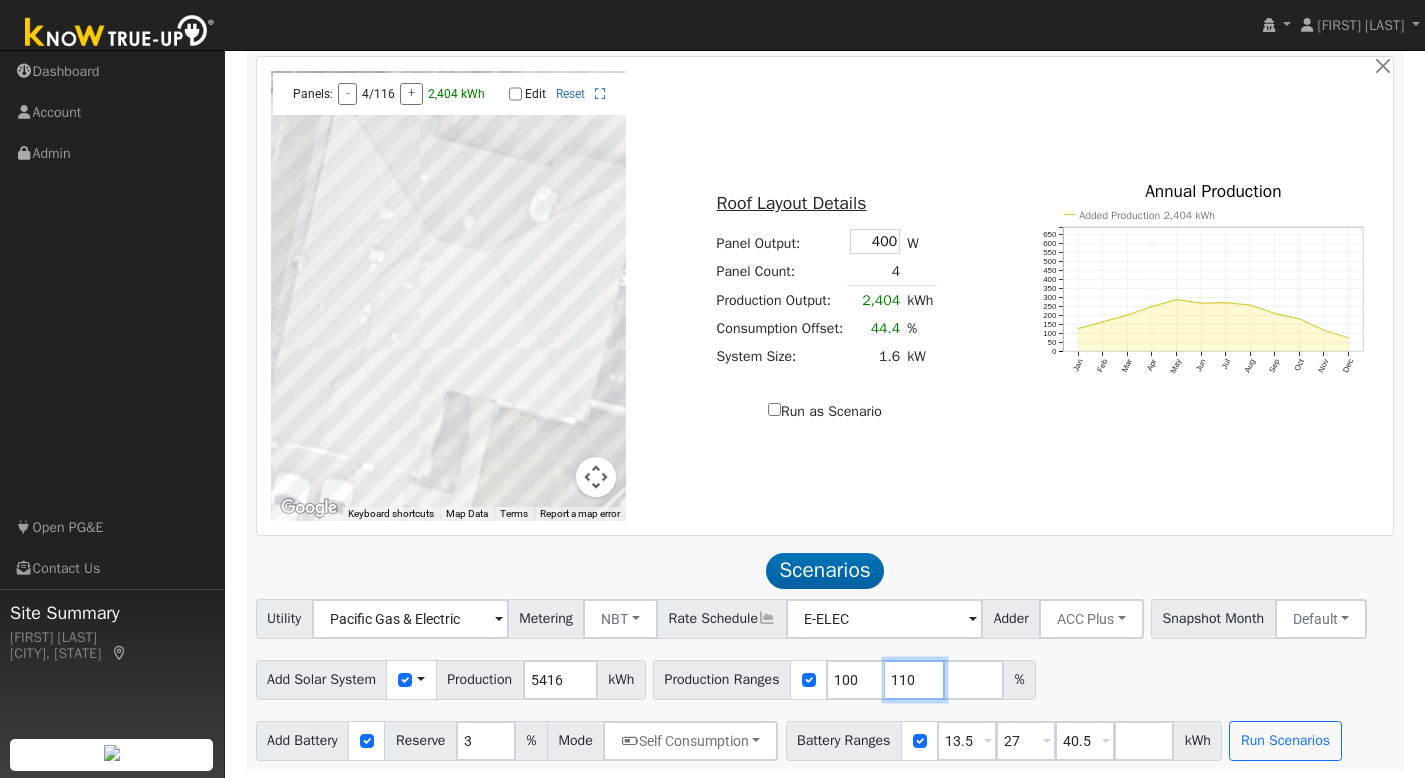 type on "110" 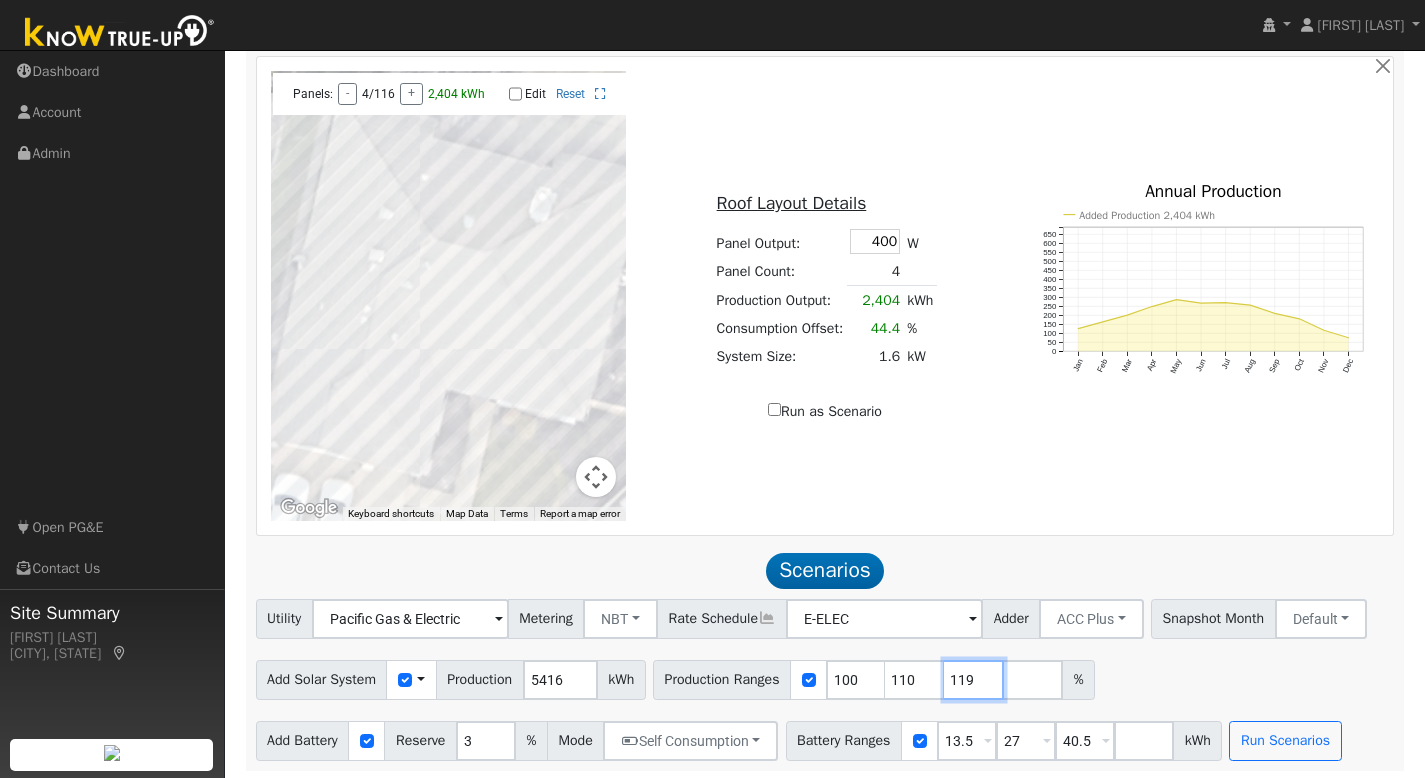 type on "119" 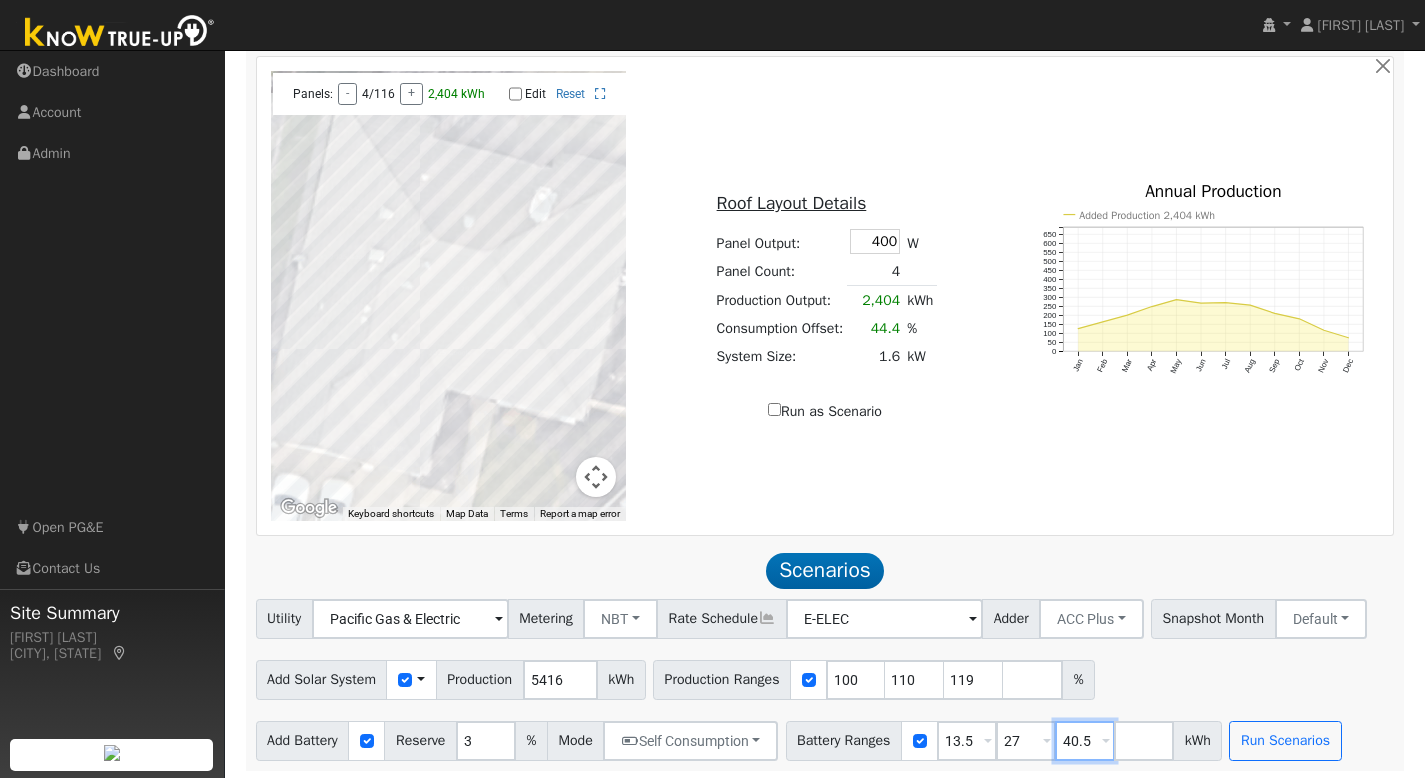 drag, startPoint x: 1122, startPoint y: 735, endPoint x: 1063, endPoint y: 736, distance: 59.008472 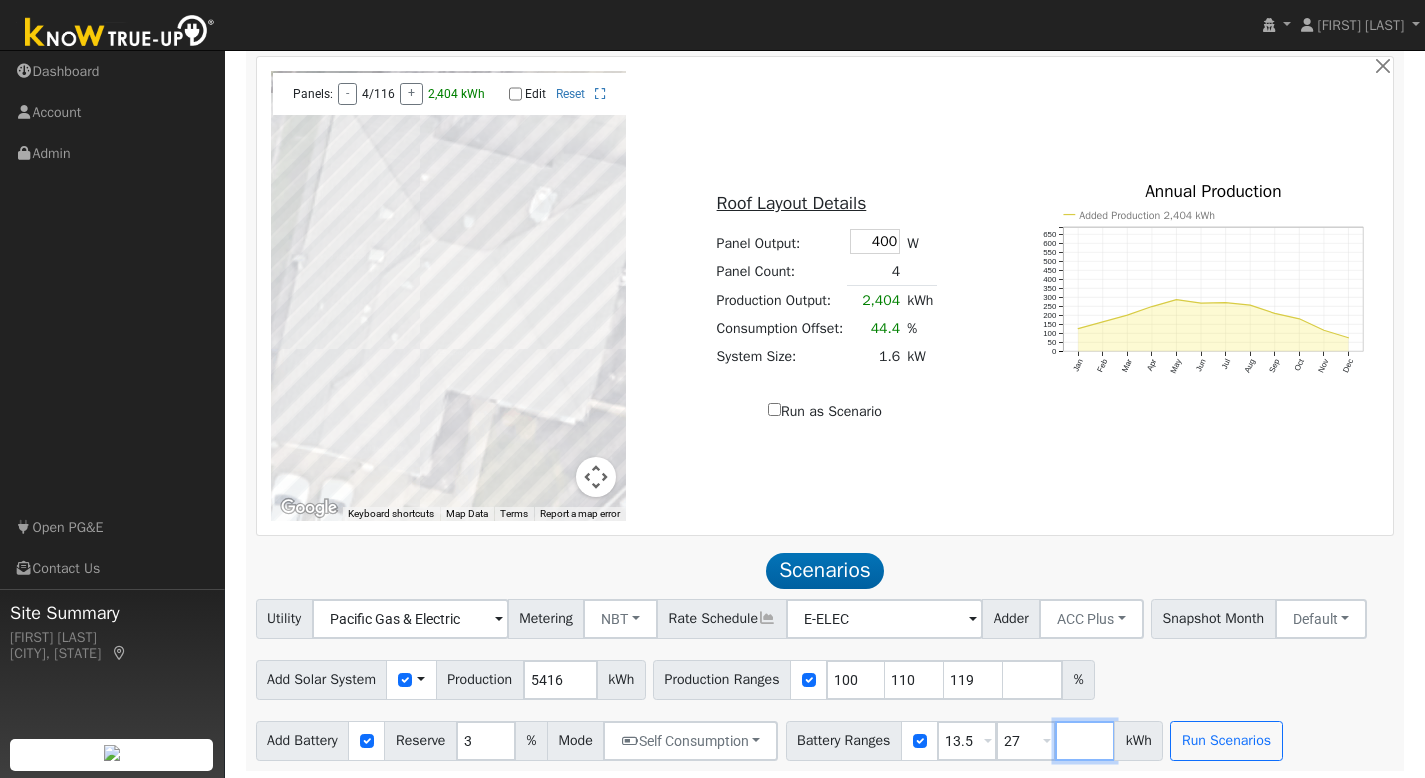 type 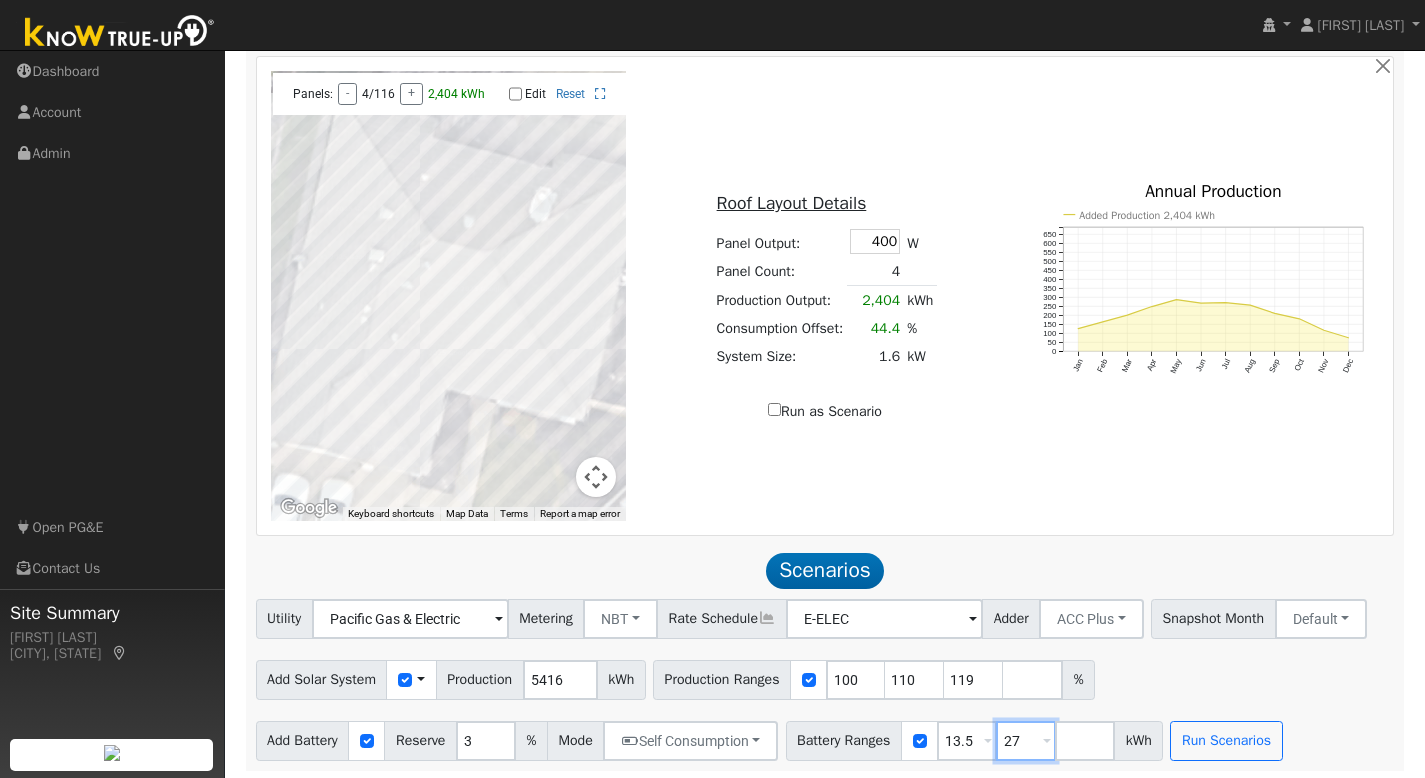 drag, startPoint x: 1047, startPoint y: 738, endPoint x: 1029, endPoint y: 733, distance: 18.681541 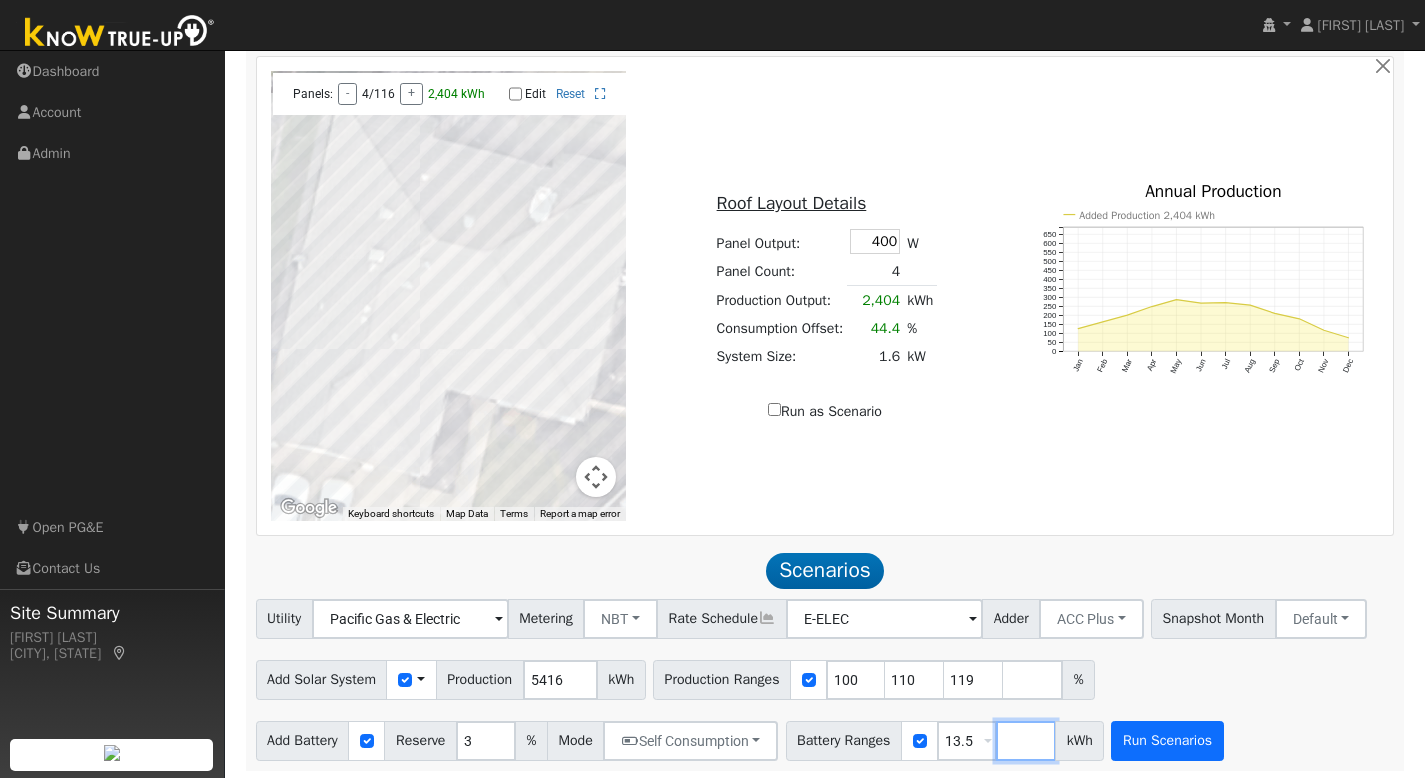 type 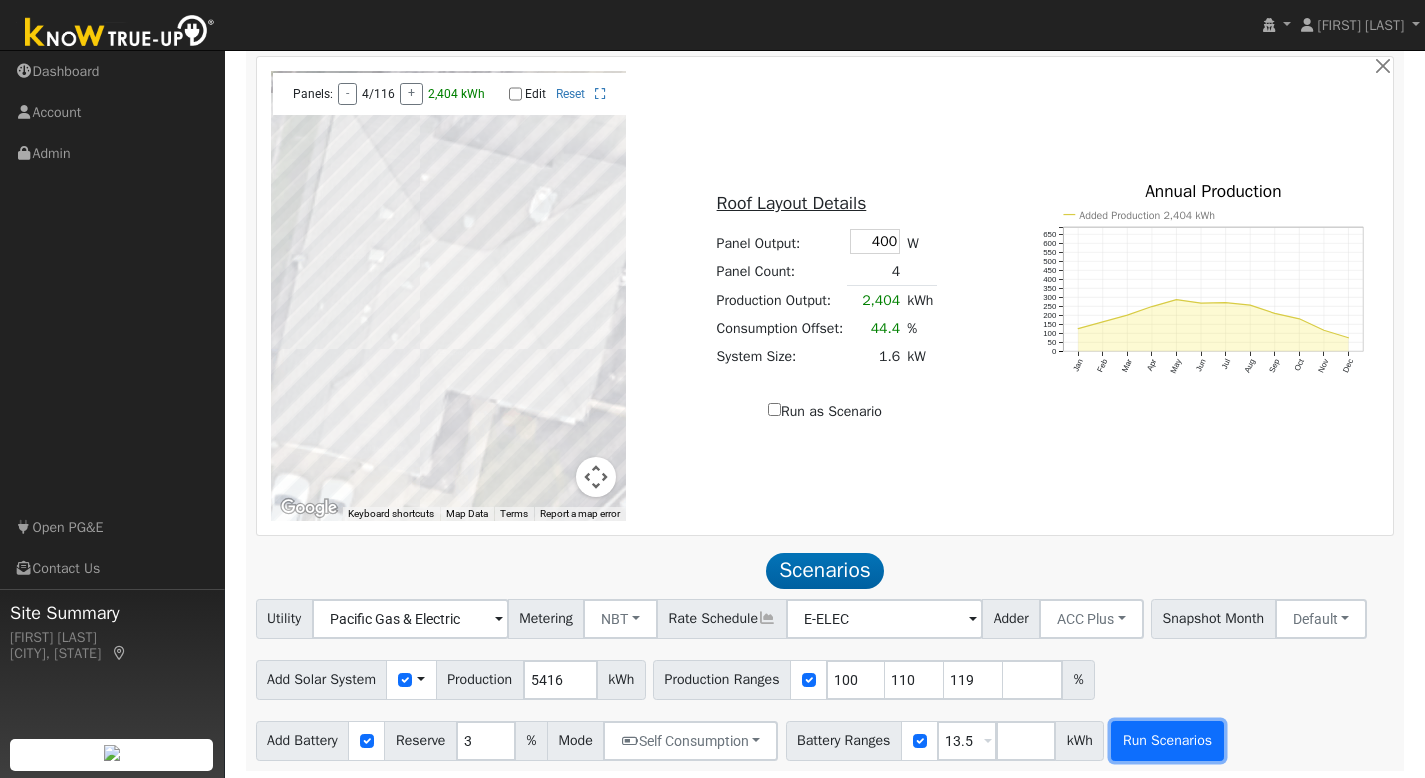 click on "Run Scenarios" at bounding box center [1167, 741] 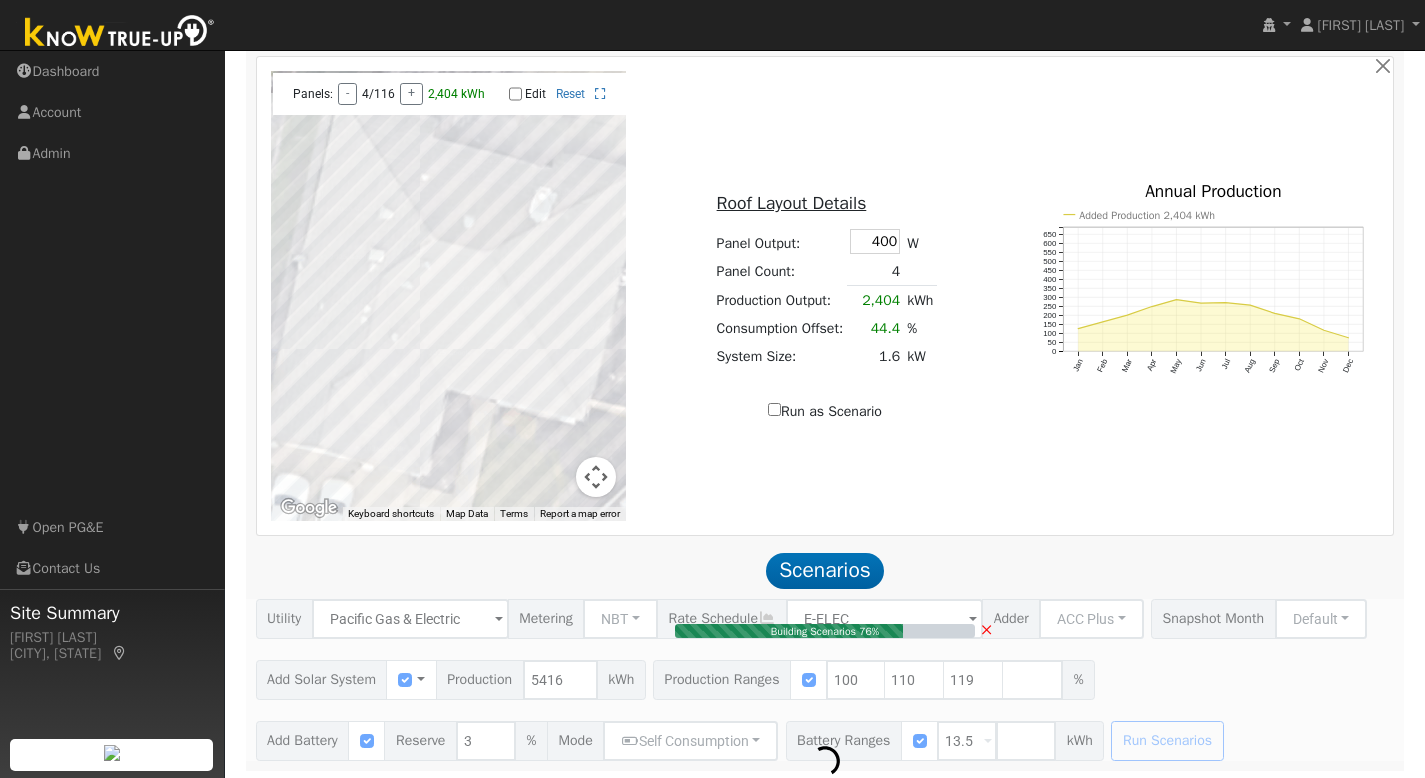 type on "4.0" 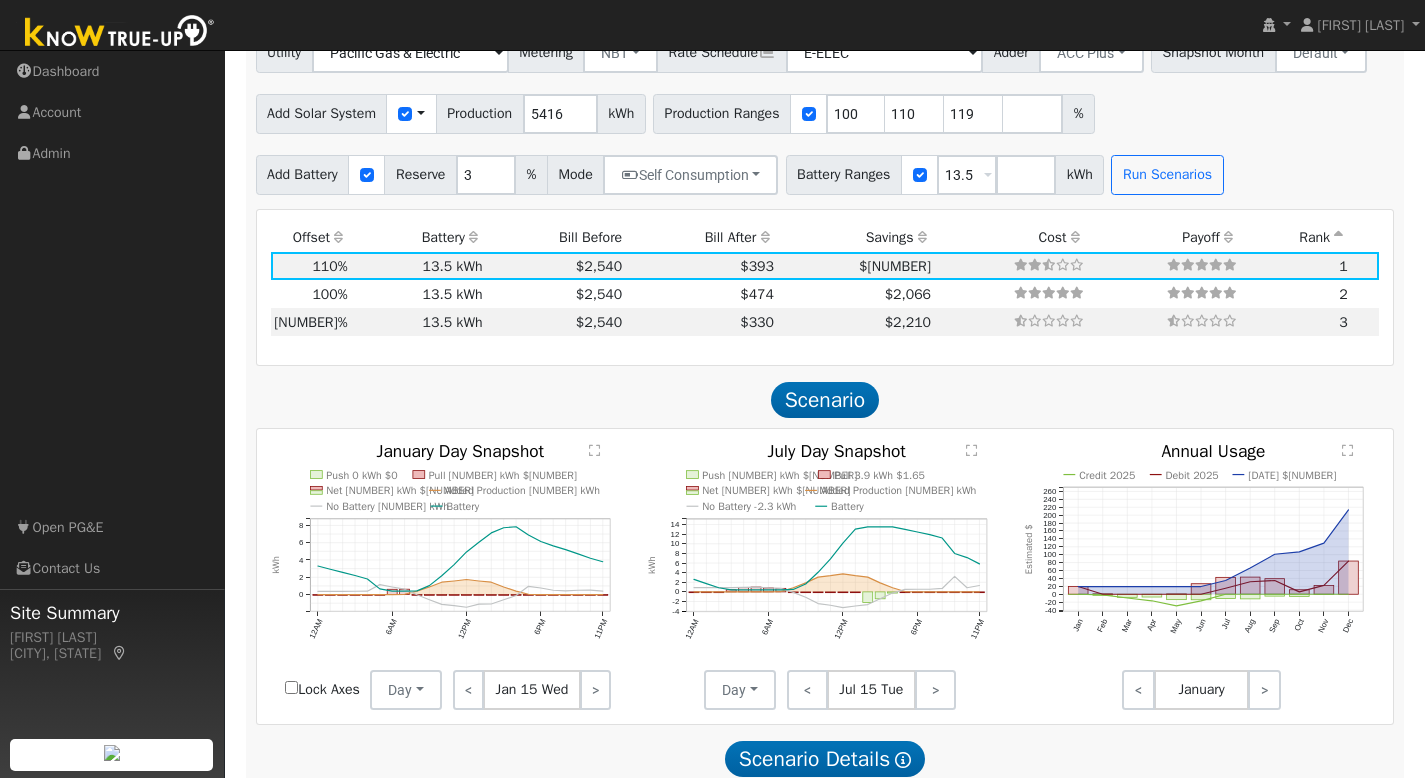 scroll, scrollTop: 1624, scrollLeft: 0, axis: vertical 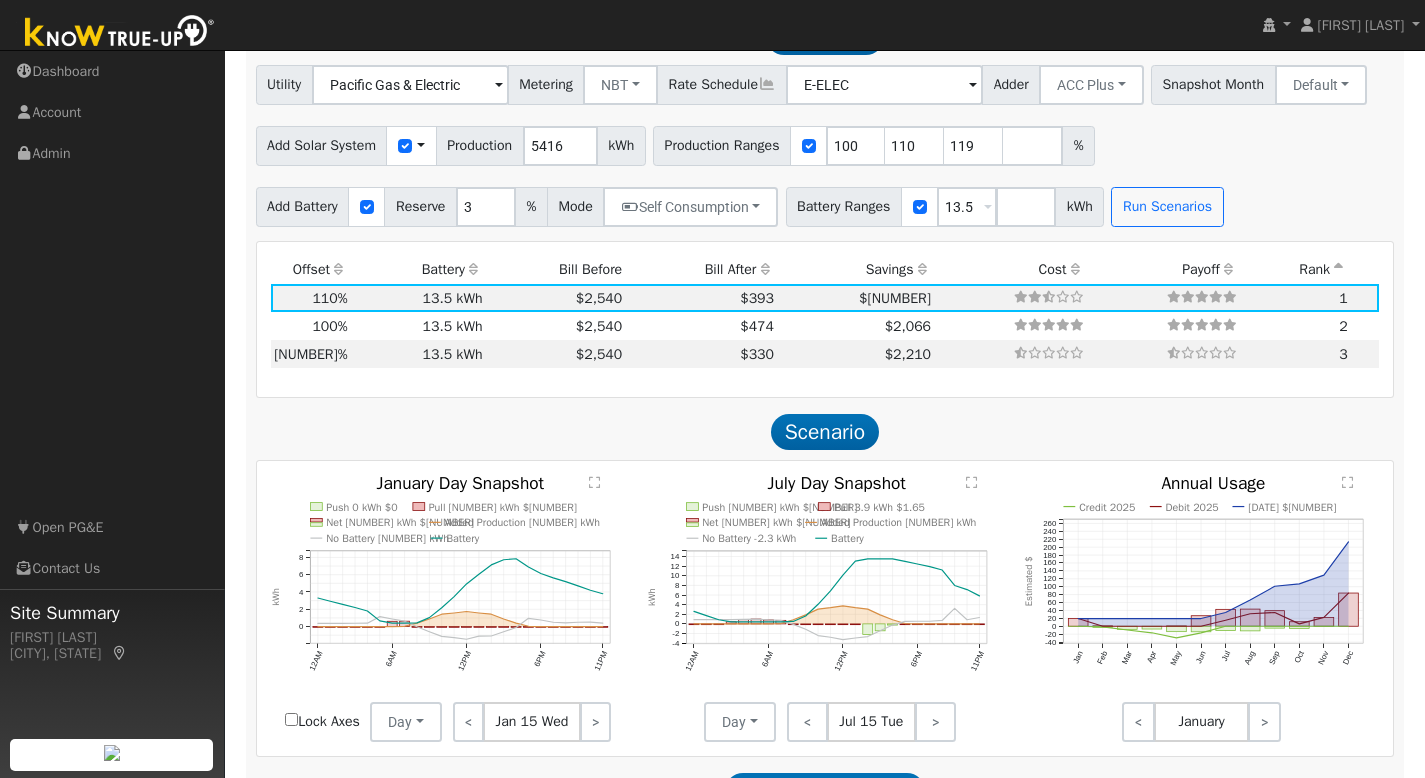 click on "Bill After" at bounding box center [702, 270] 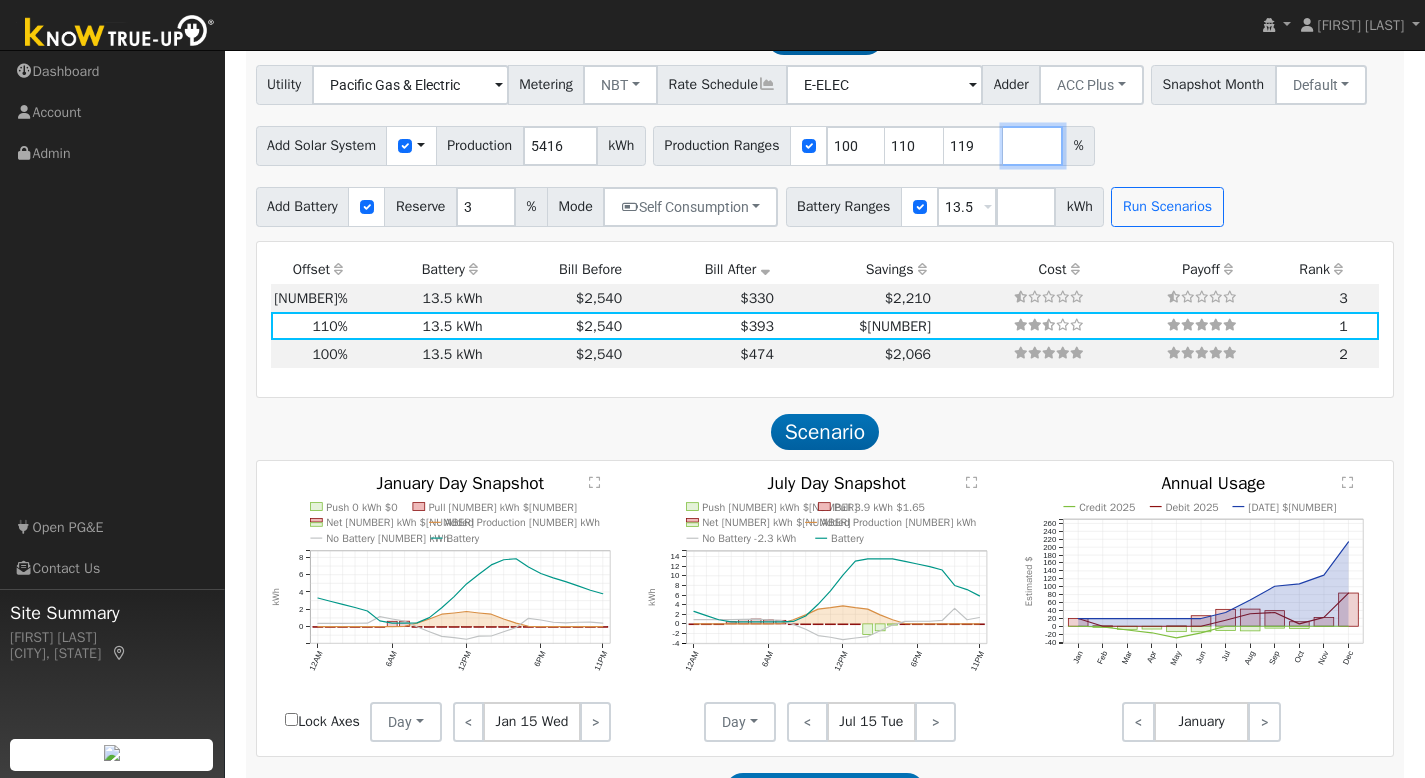 drag, startPoint x: 1031, startPoint y: 140, endPoint x: 1089, endPoint y: 180, distance: 70.45566 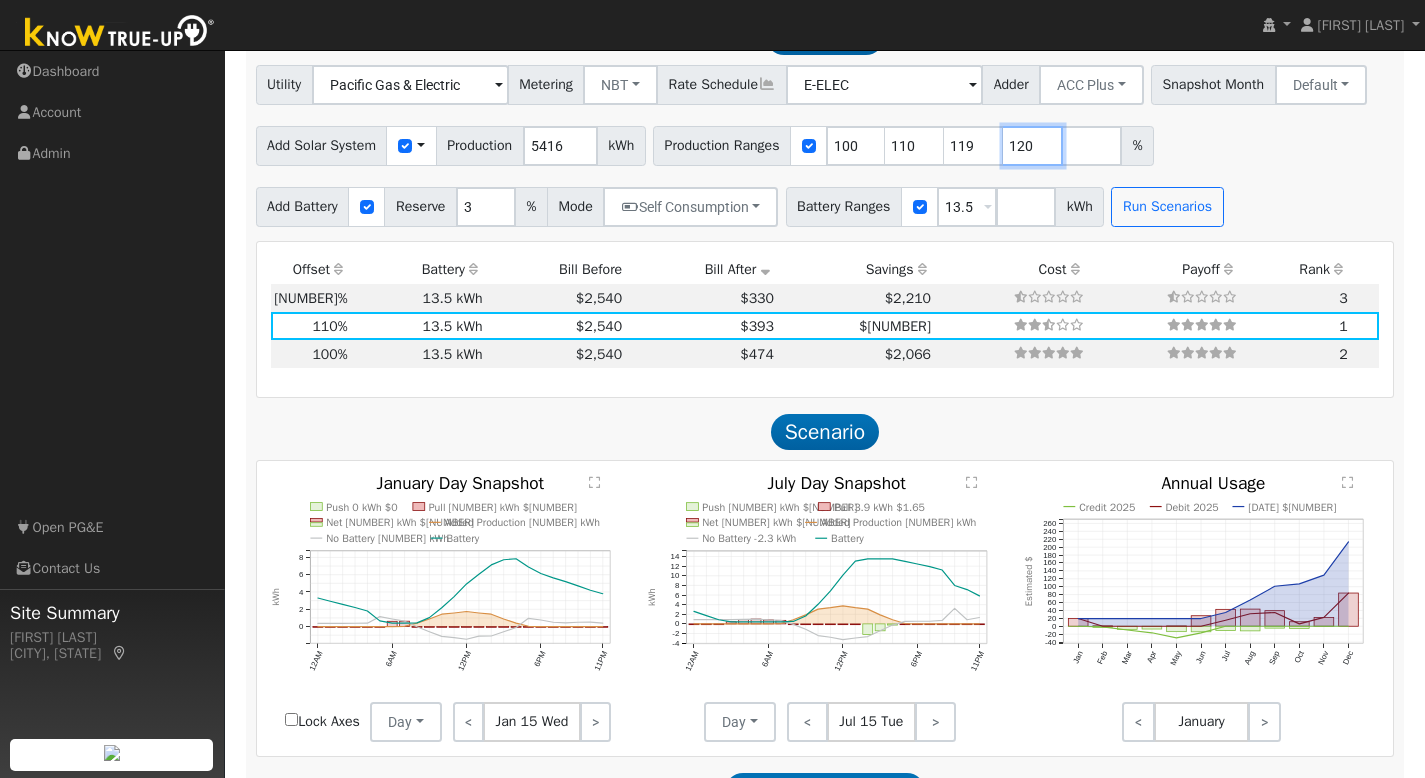 type on "120" 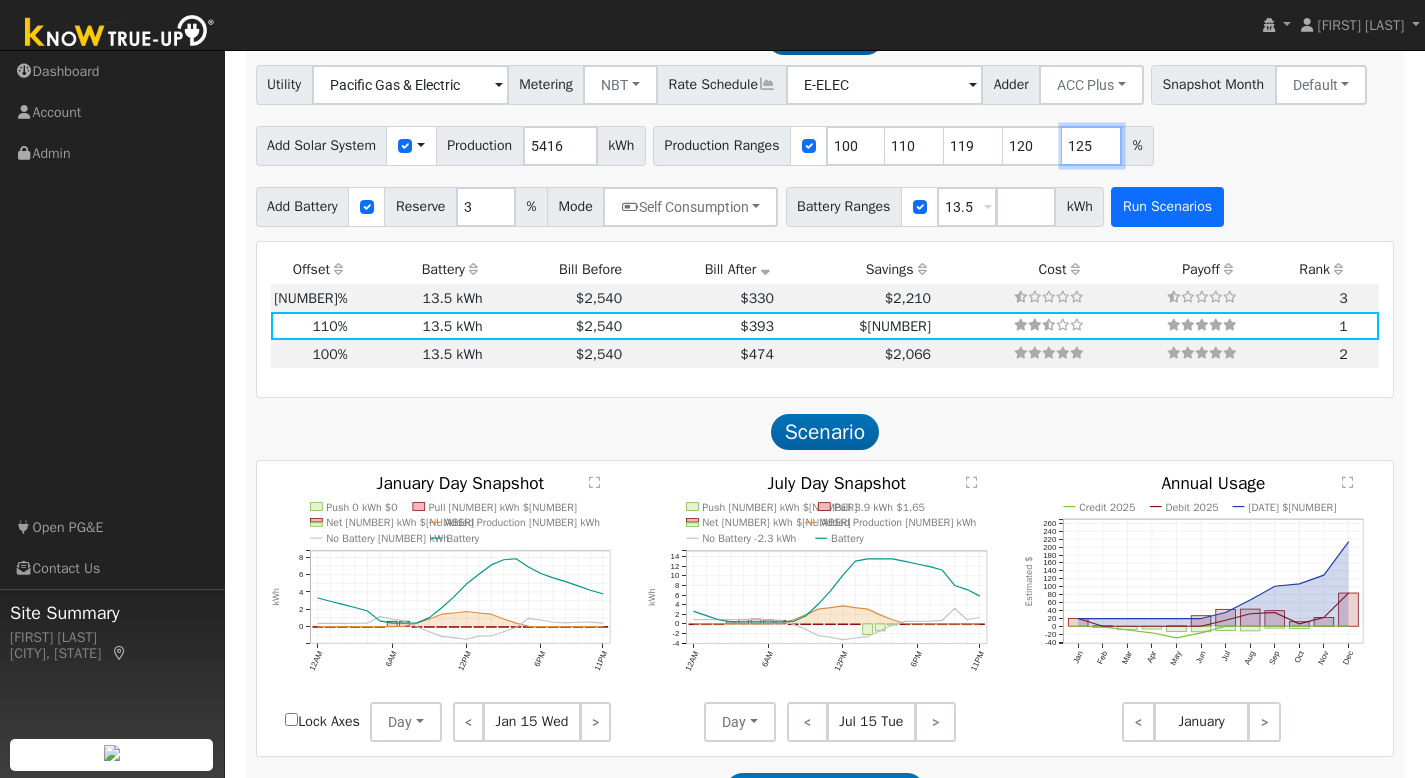 type on "125" 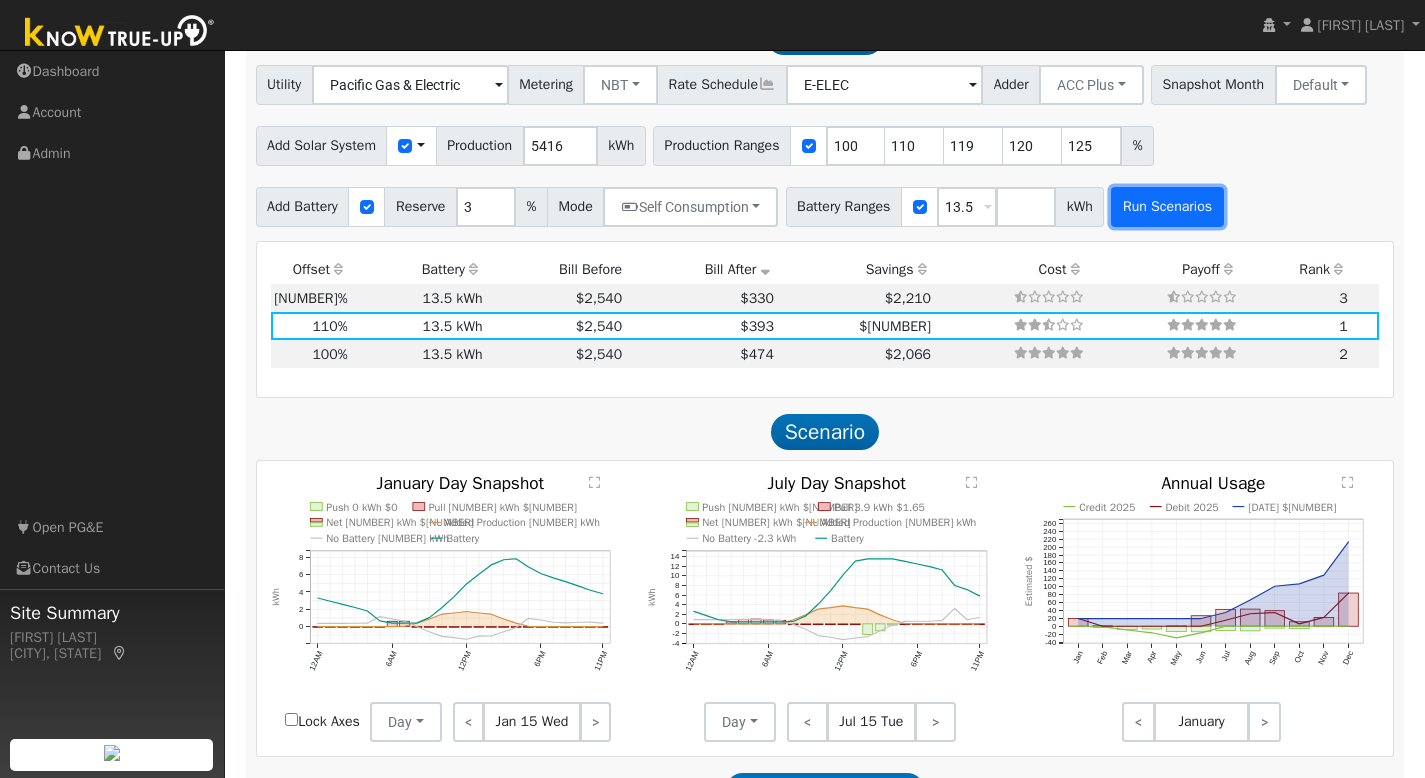 click on "Run Scenarios" at bounding box center [1167, 207] 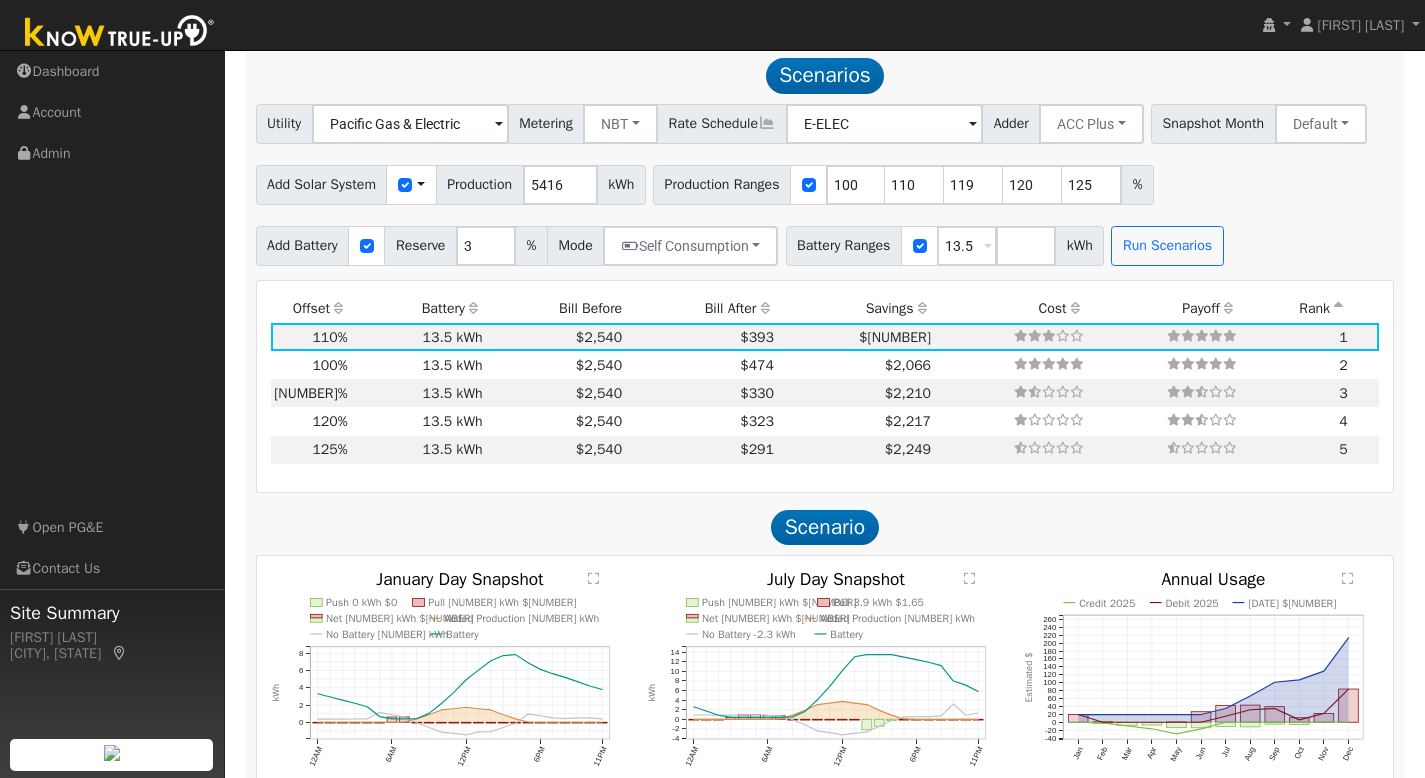 scroll, scrollTop: 1578, scrollLeft: 0, axis: vertical 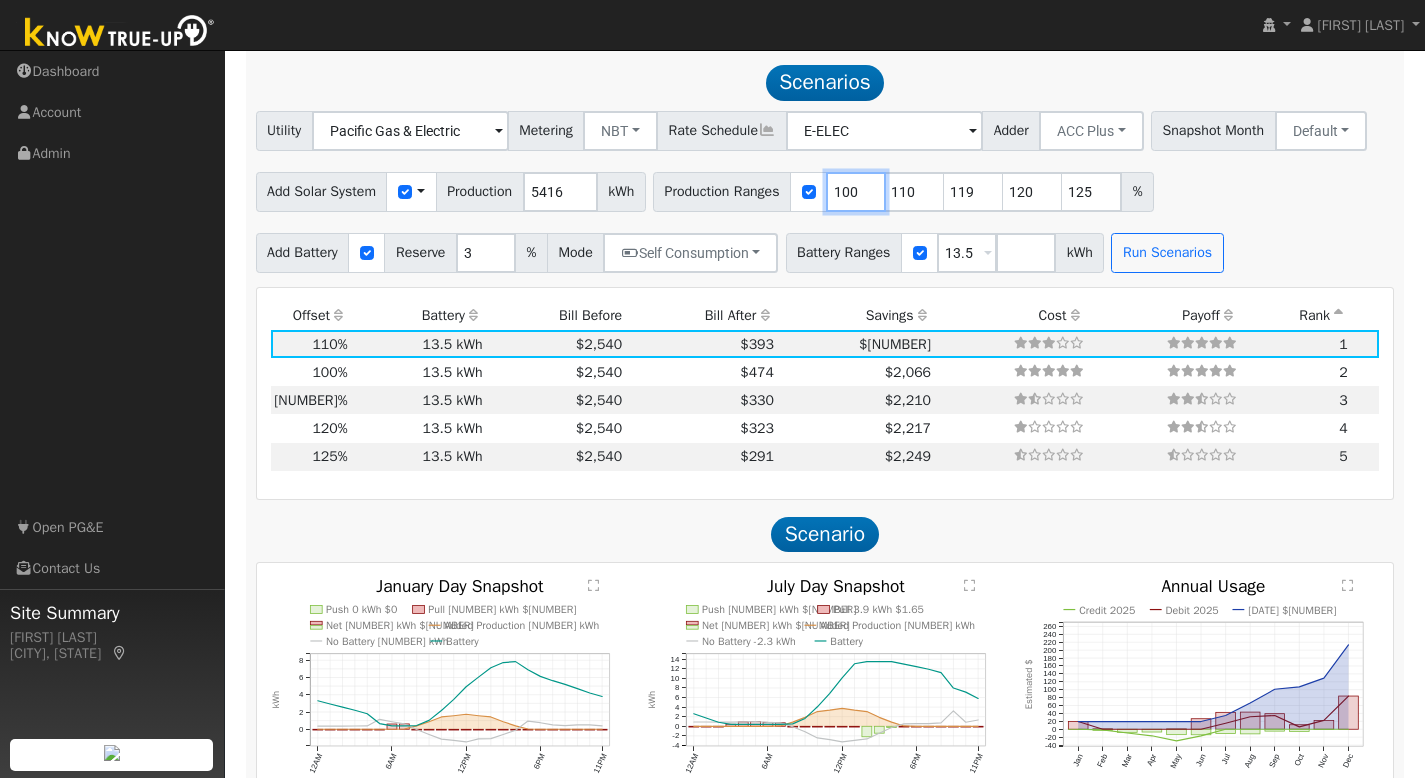 drag, startPoint x: 882, startPoint y: 187, endPoint x: 809, endPoint y: 186, distance: 73.00685 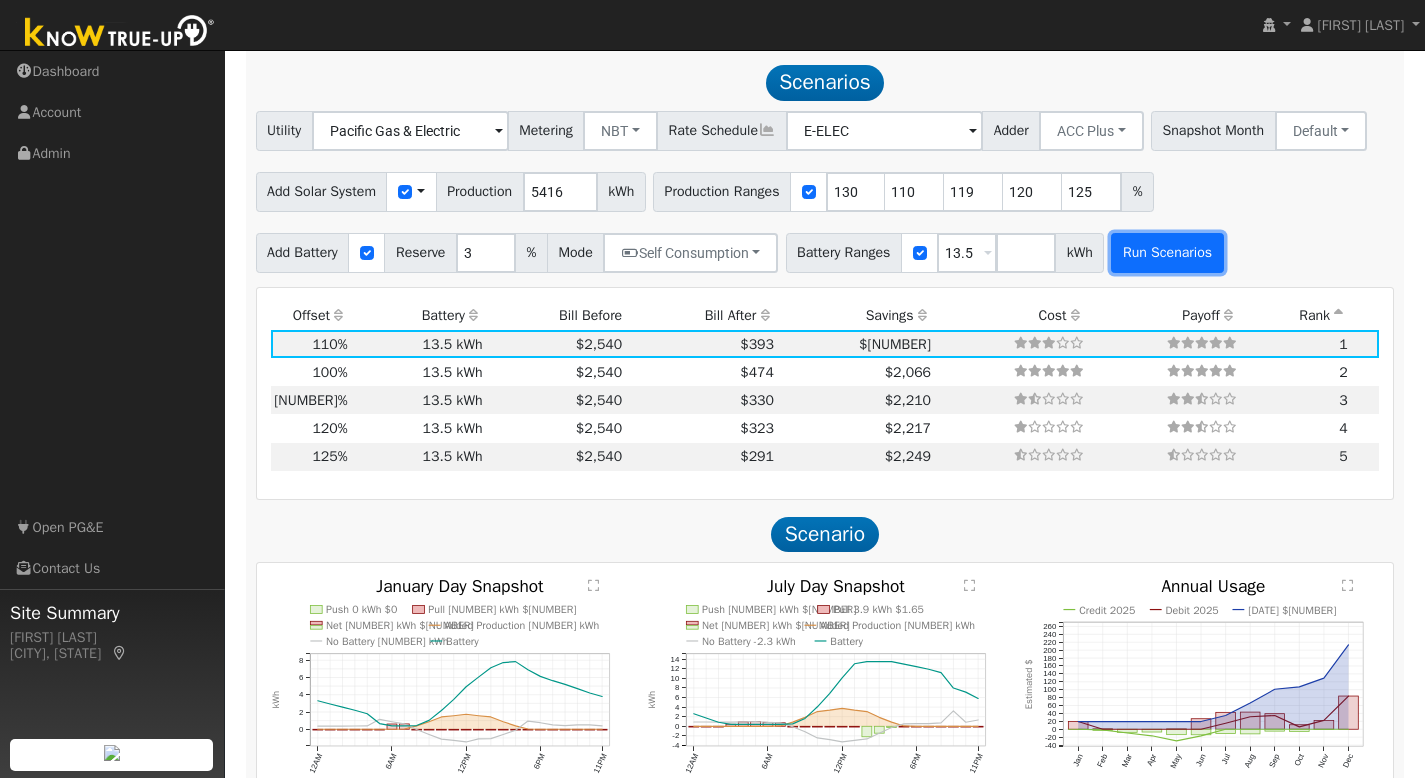 type on "110" 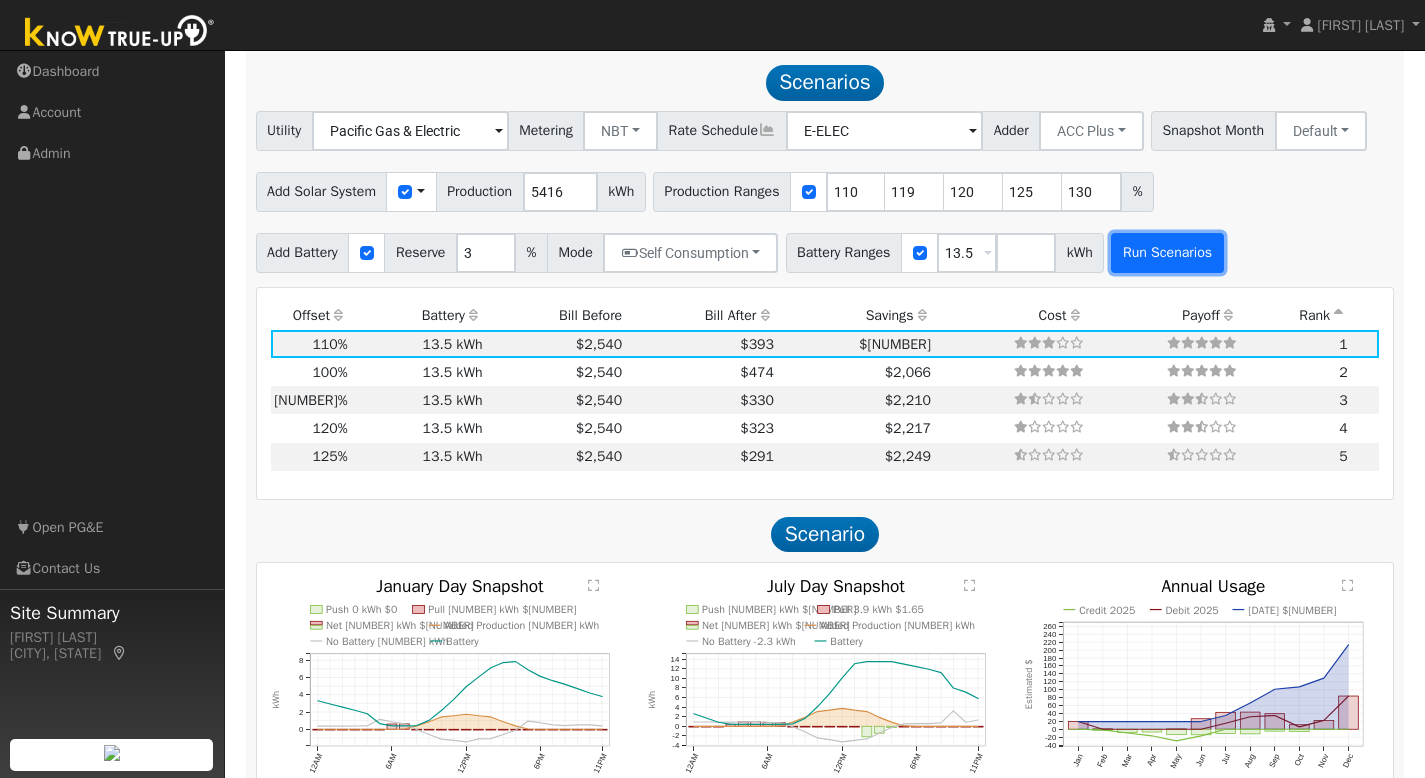 click on "Run Scenarios" at bounding box center [1167, 253] 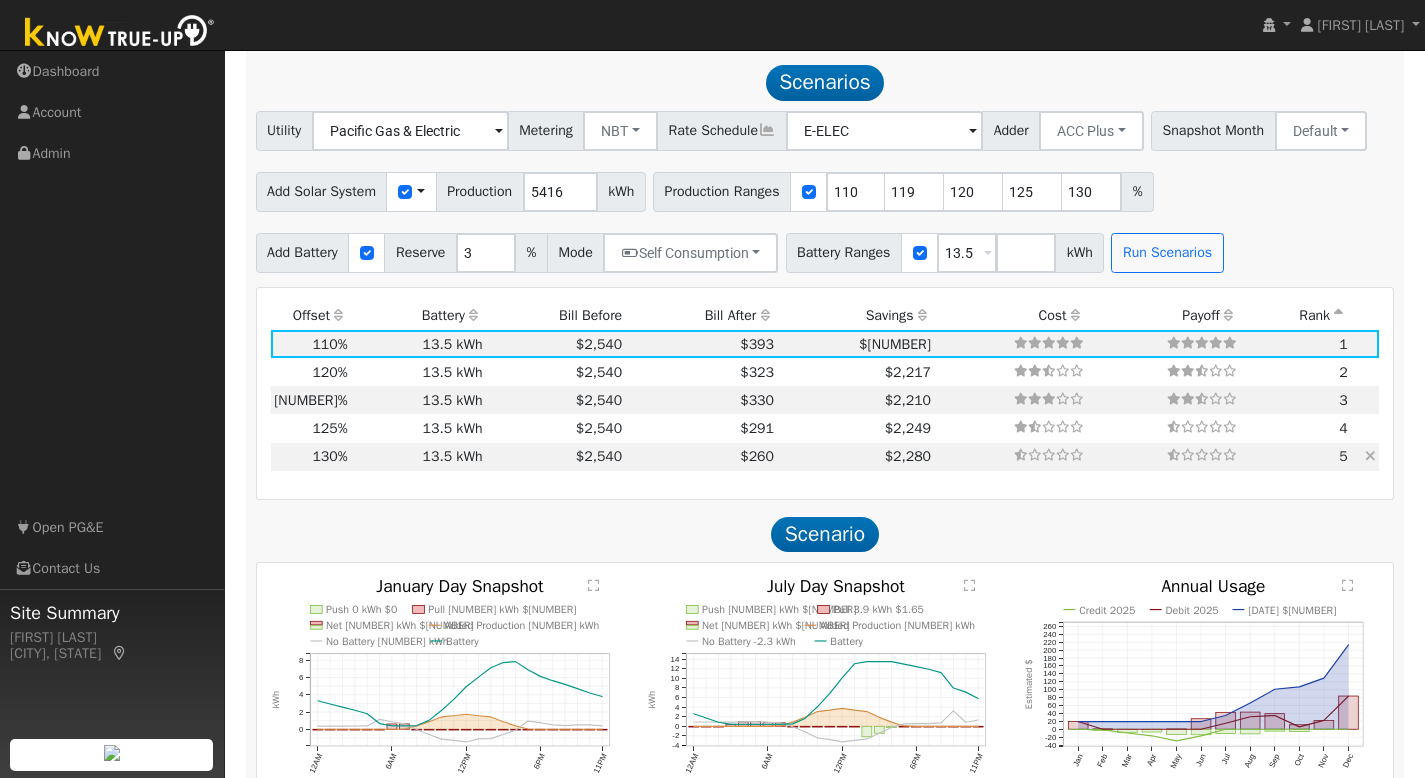click on "$2,280" at bounding box center [855, 457] 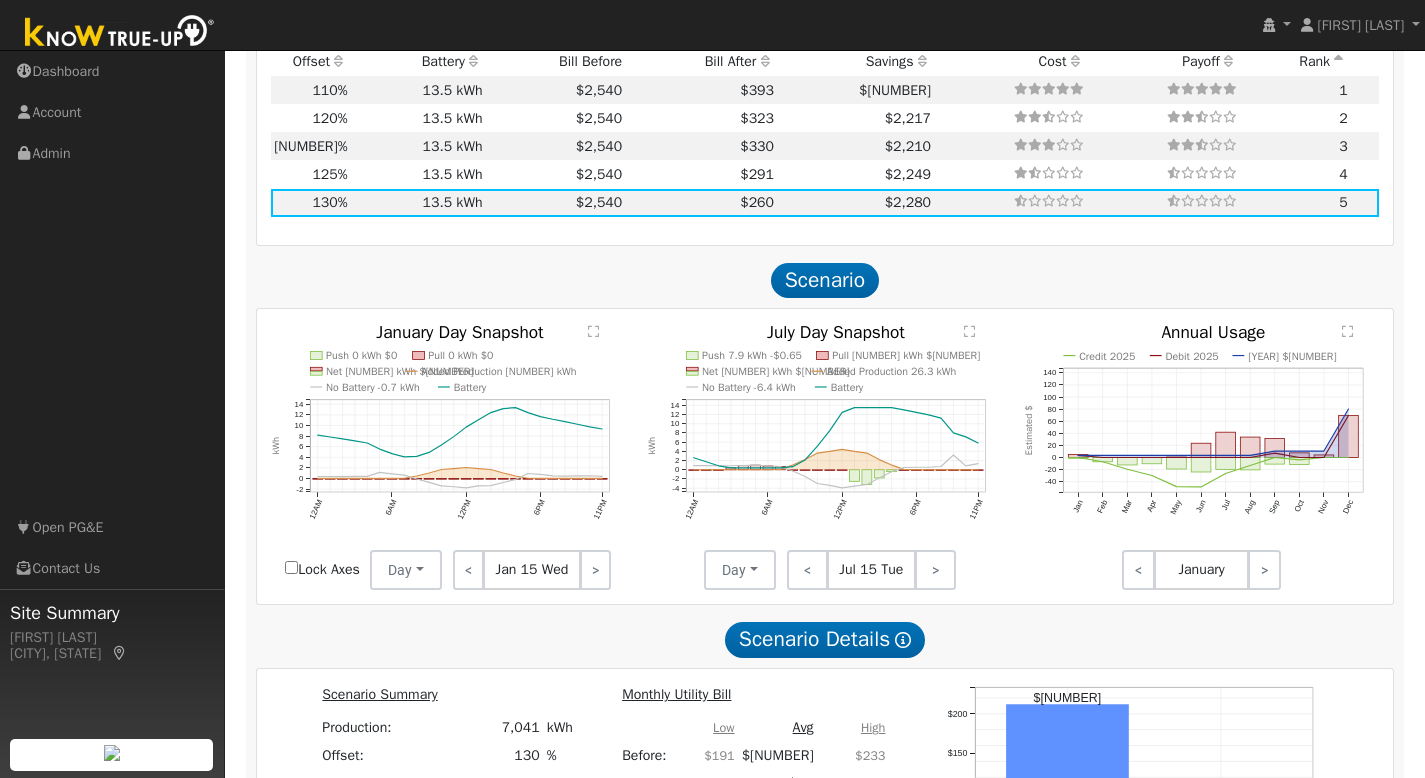 scroll, scrollTop: 1851, scrollLeft: 0, axis: vertical 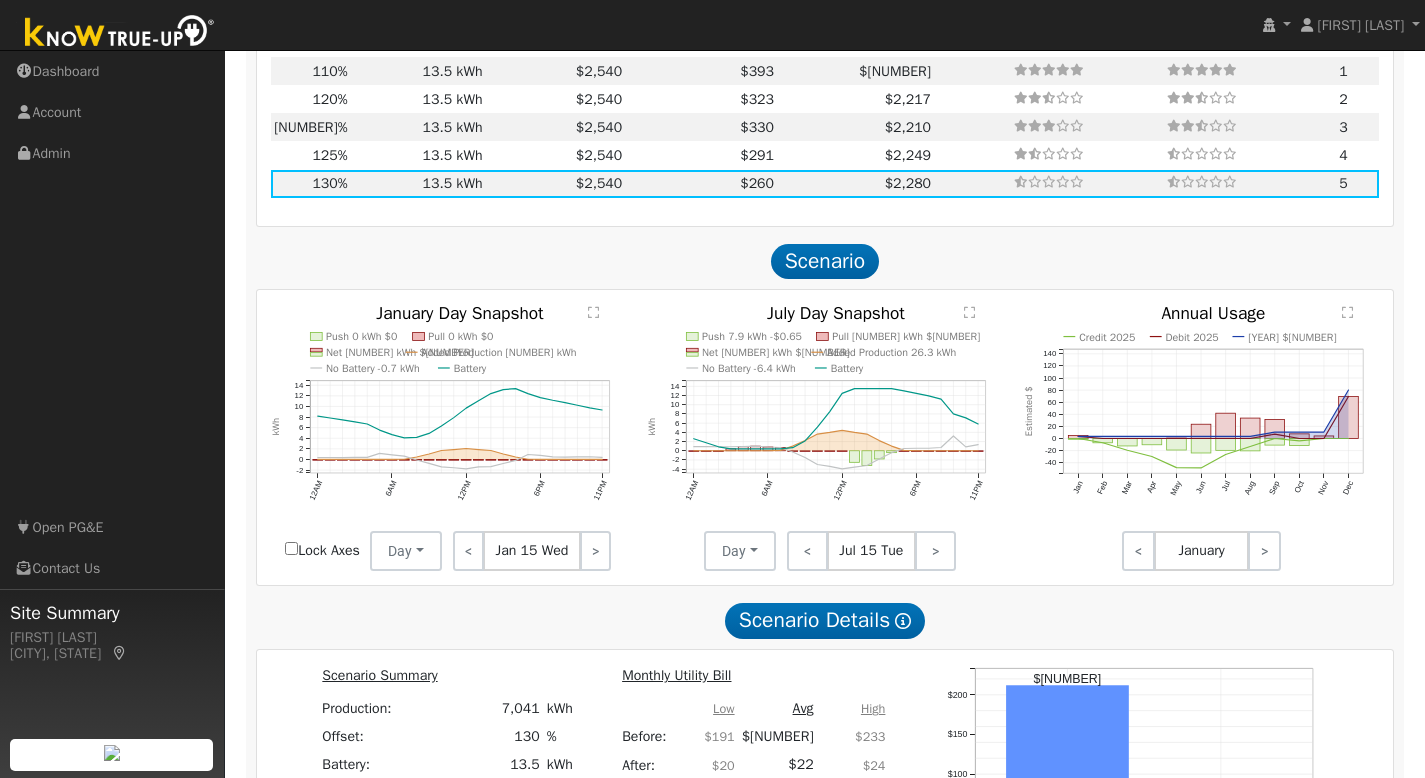 click on "" 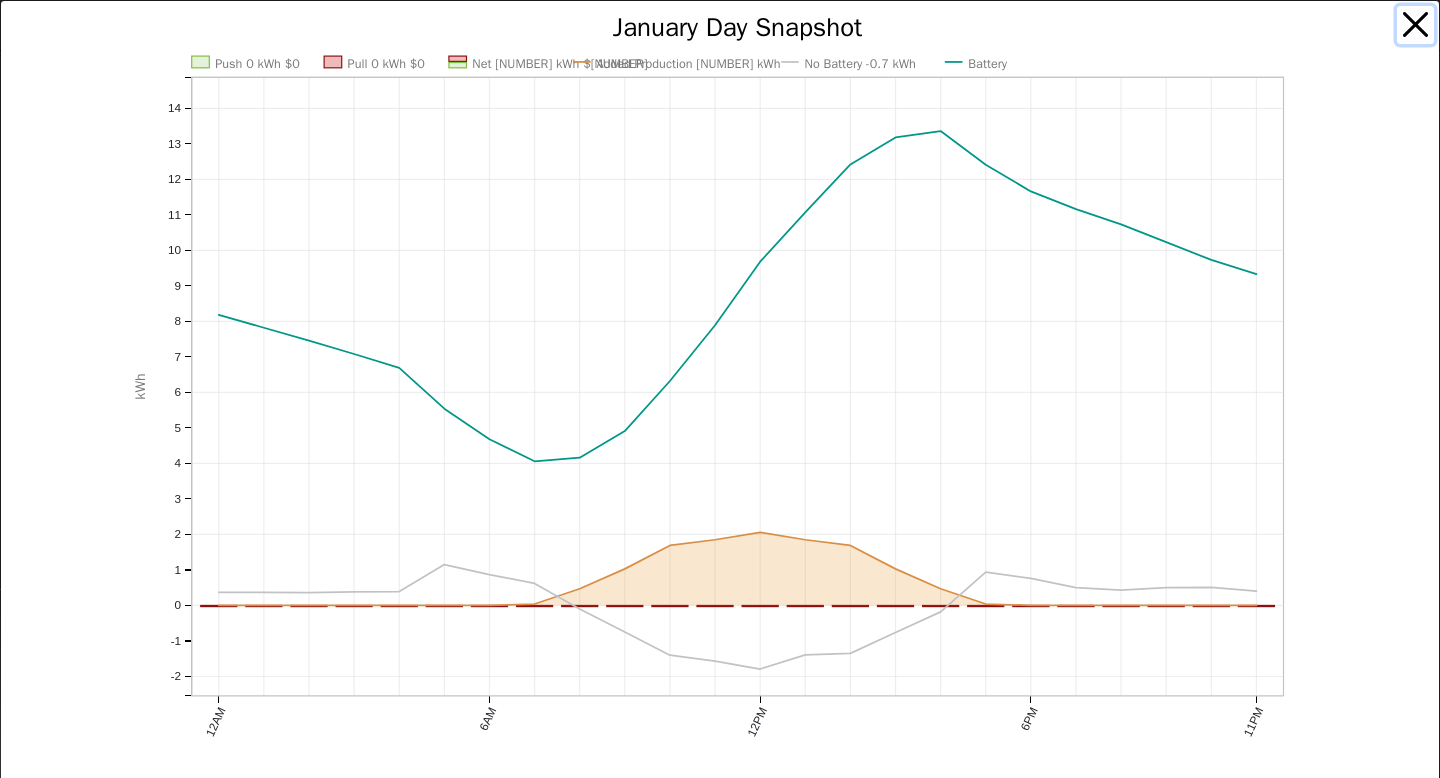 click at bounding box center [1416, 25] 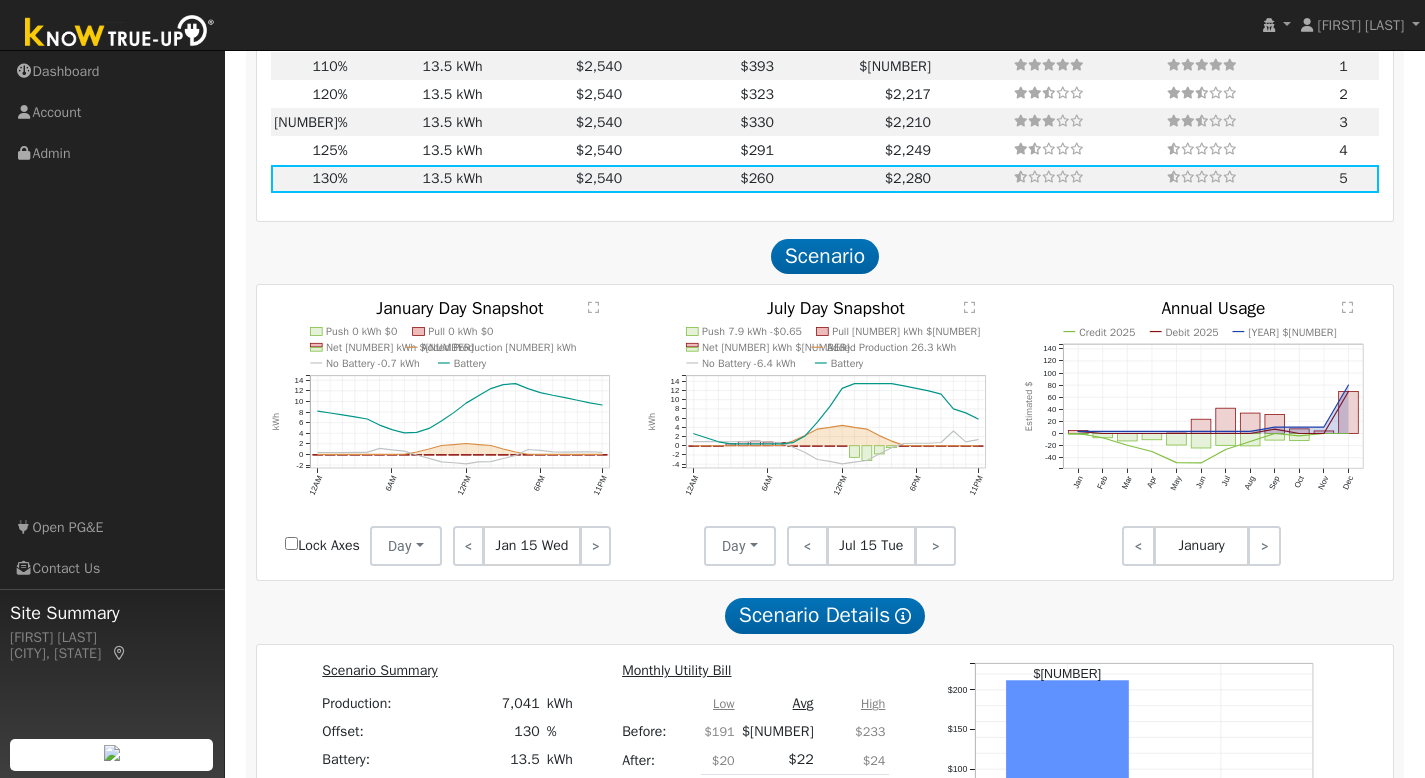 click on "" 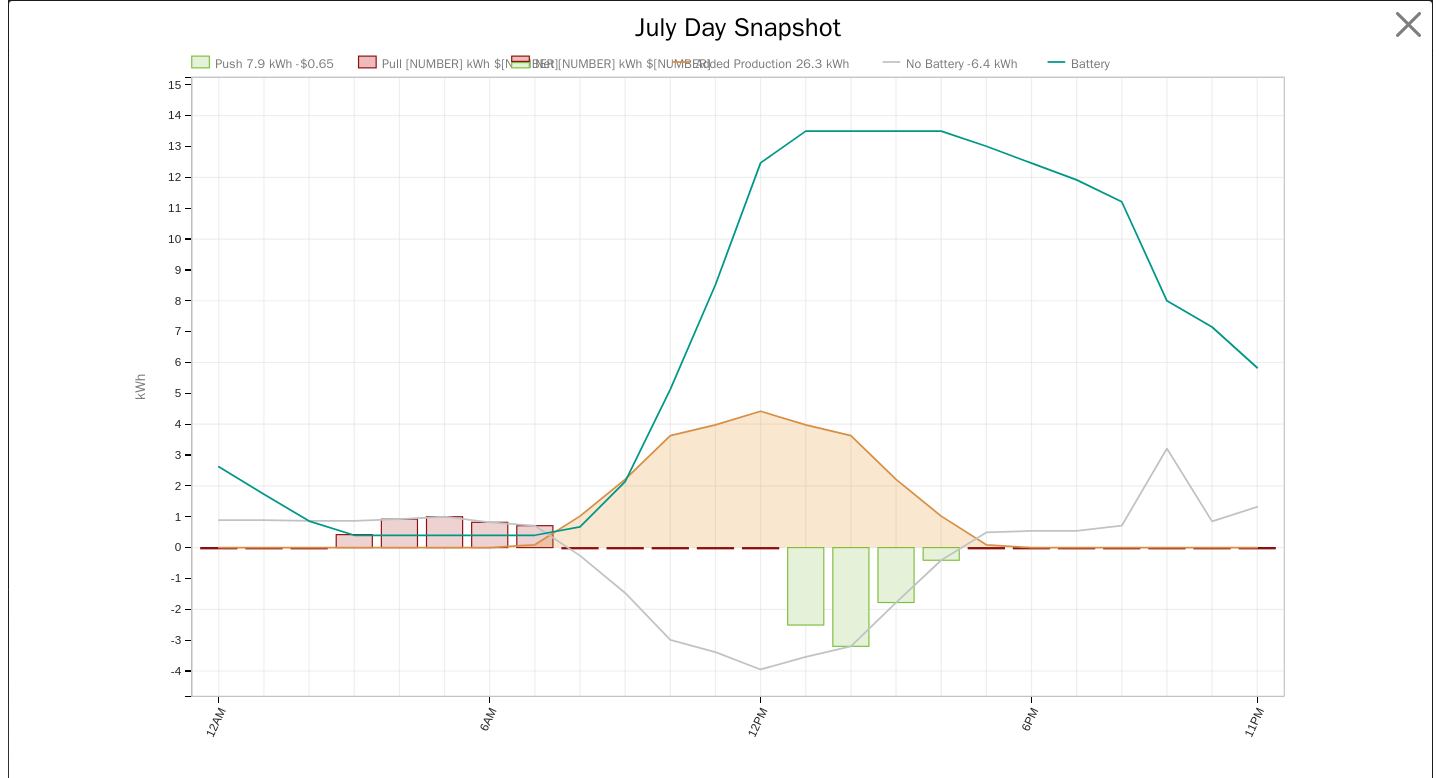 scroll, scrollTop: 1862, scrollLeft: 0, axis: vertical 